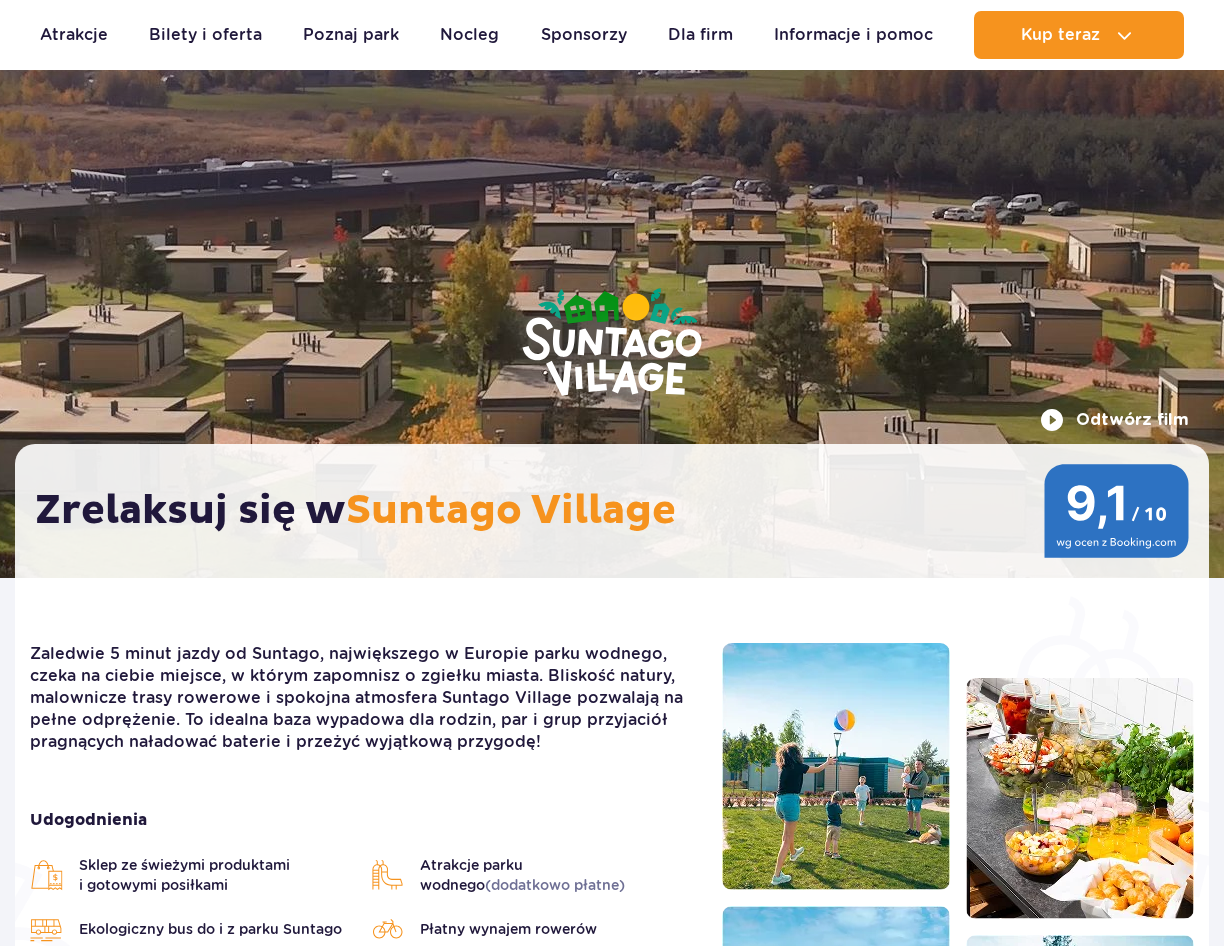 scroll, scrollTop: 1100, scrollLeft: 0, axis: vertical 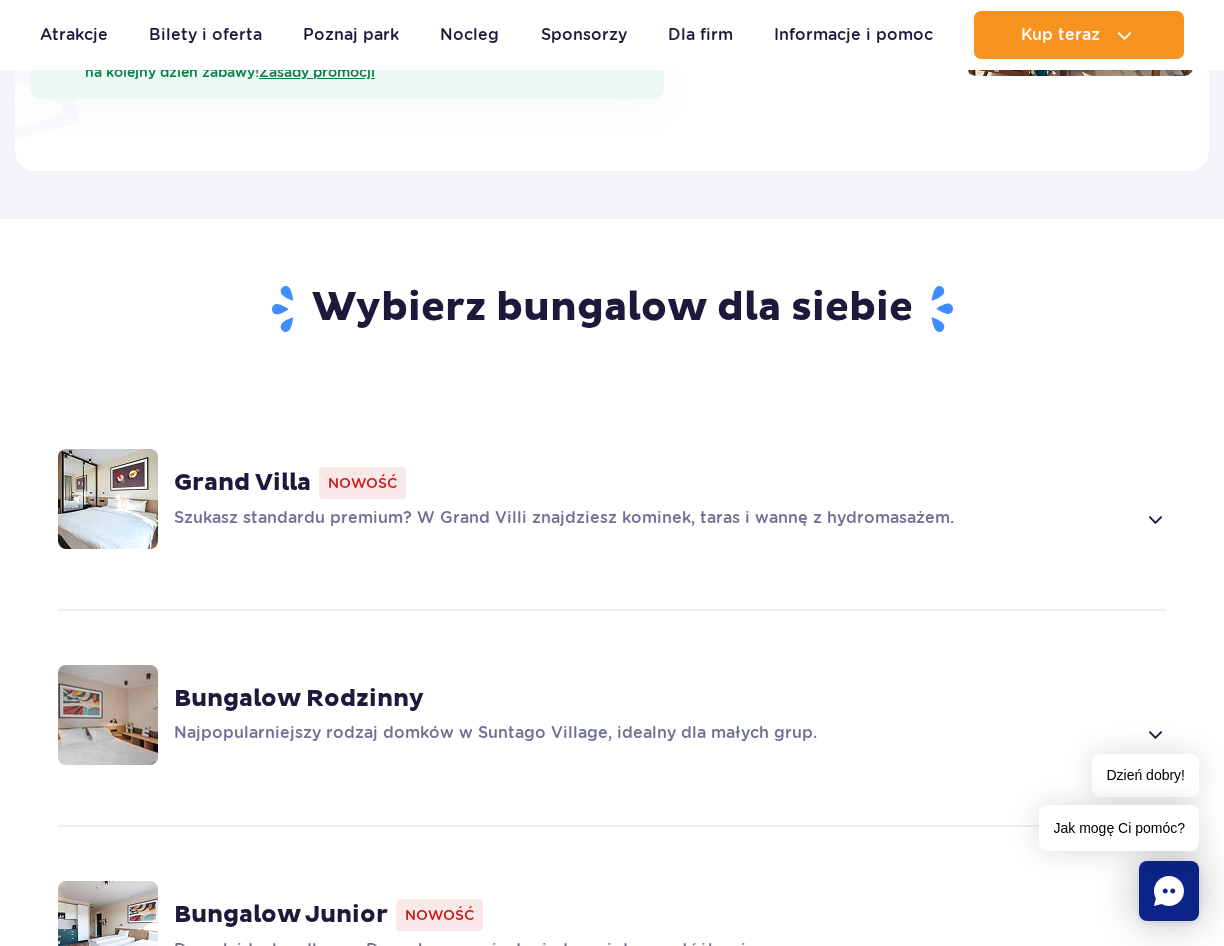click at bounding box center [108, 499] 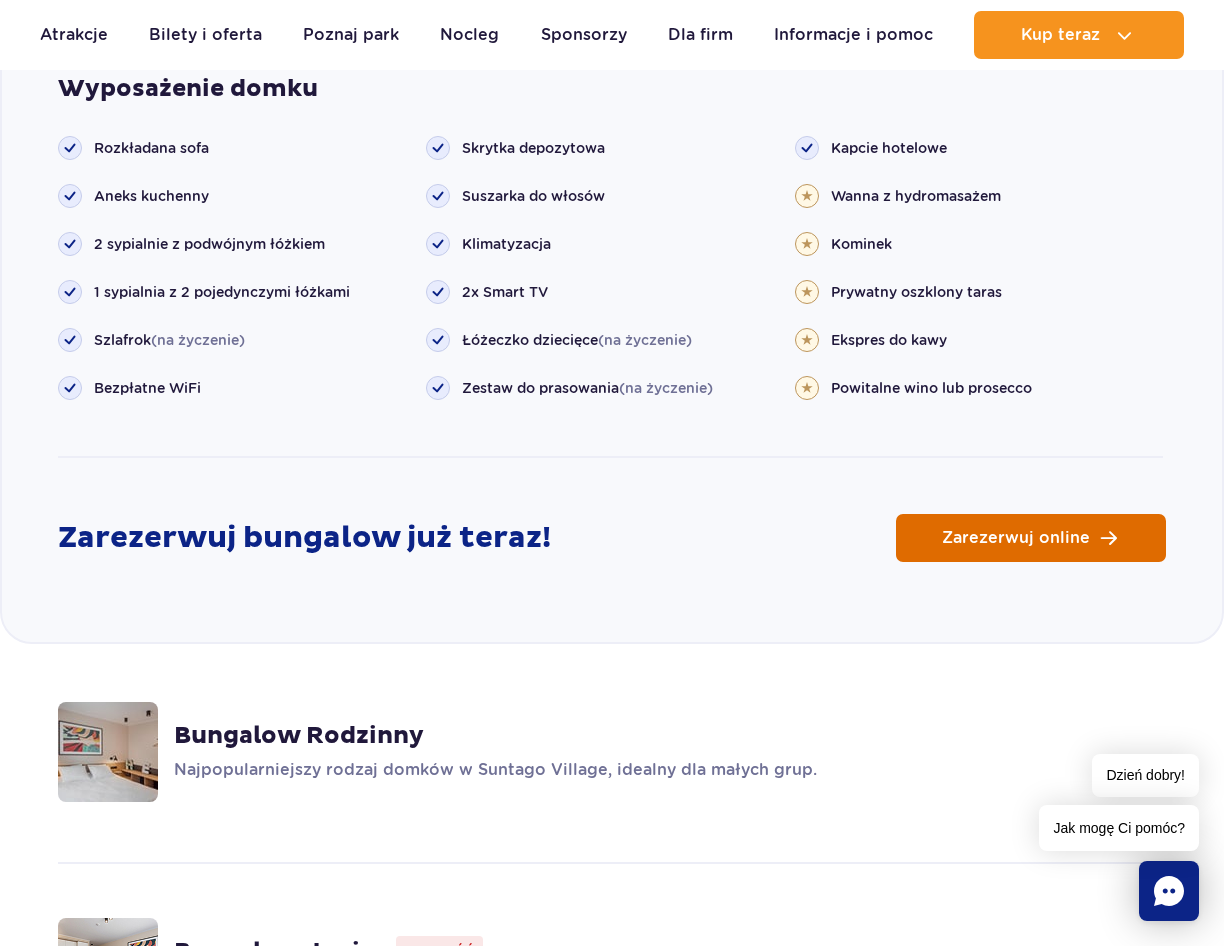 scroll, scrollTop: 2201, scrollLeft: 0, axis: vertical 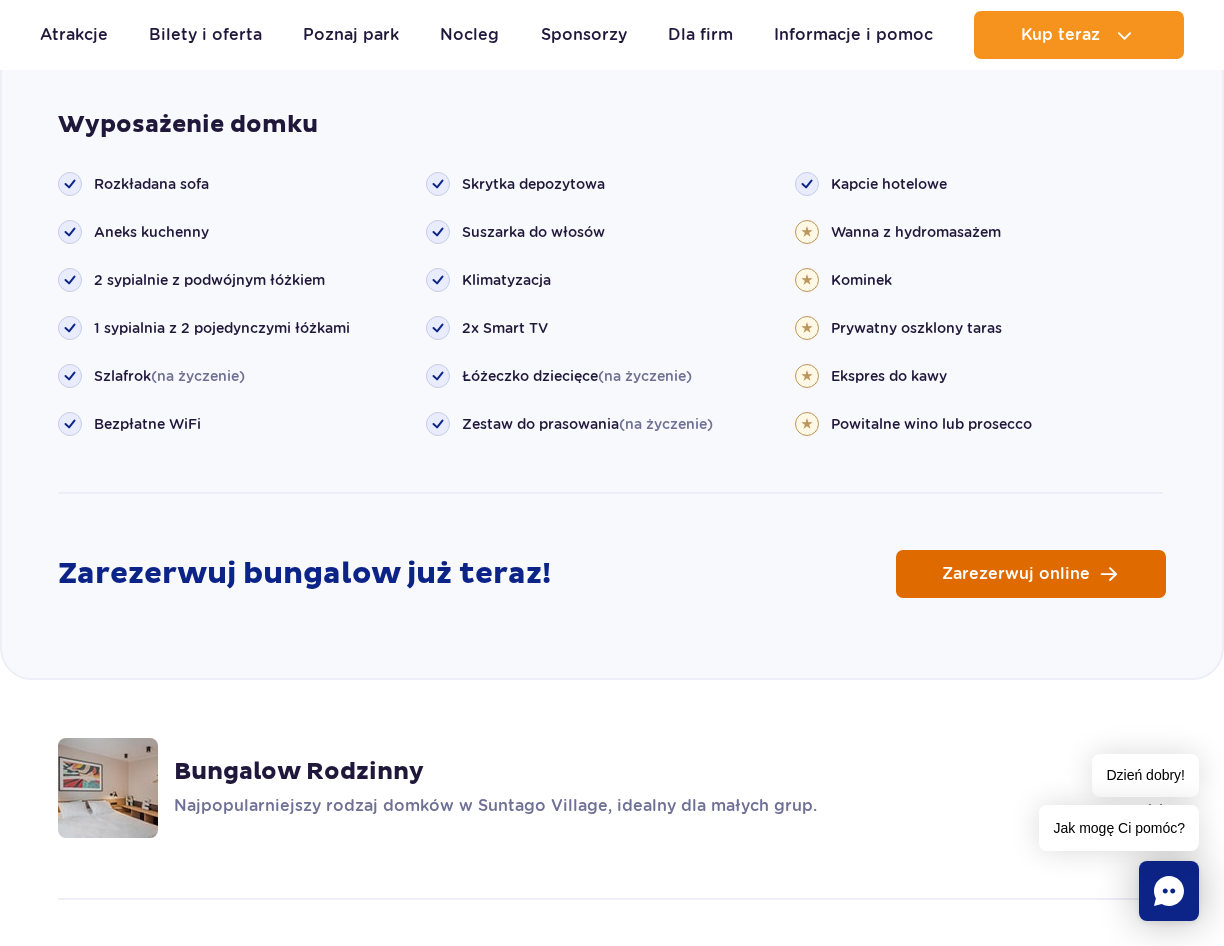 click on "Zarezerwuj online" at bounding box center [1016, 574] 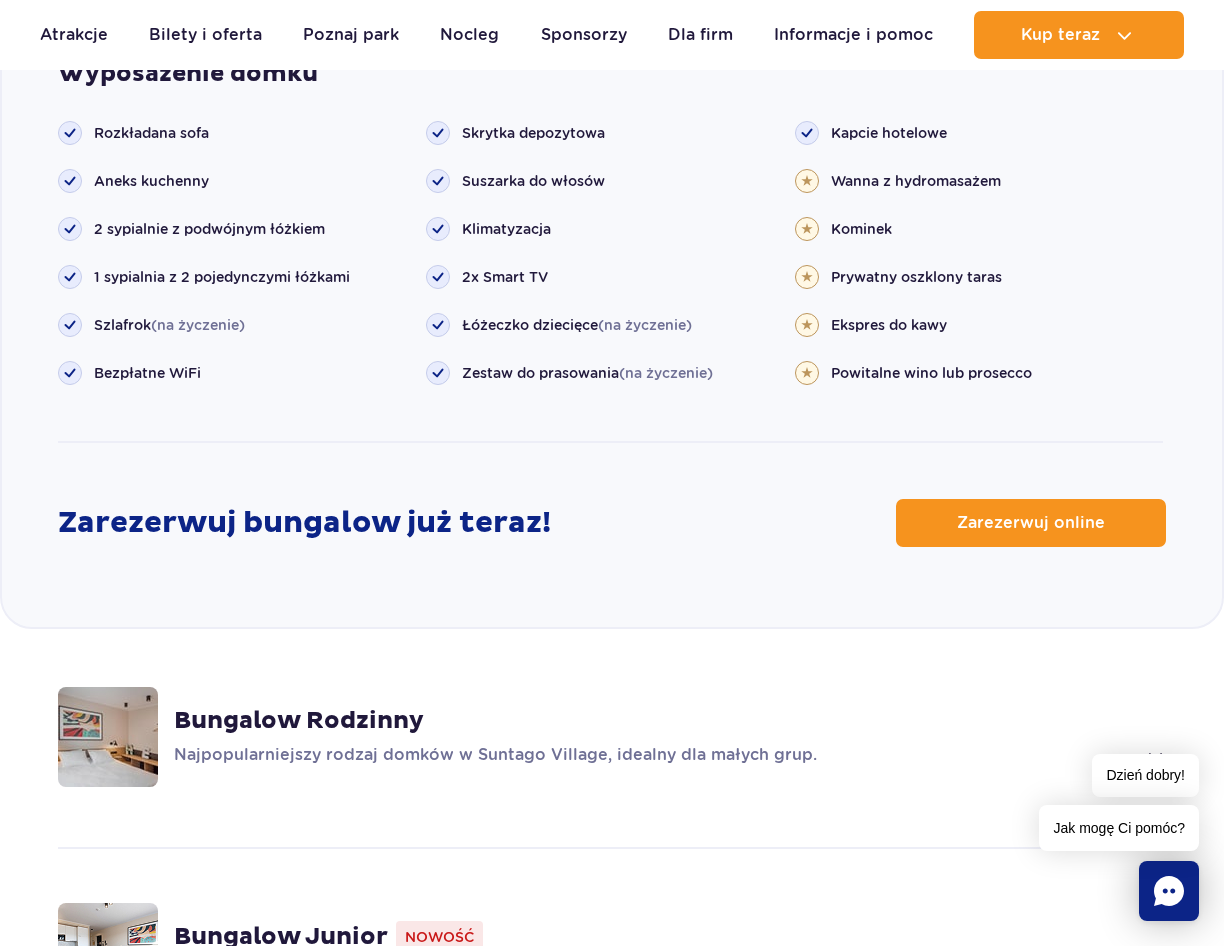 scroll, scrollTop: 2301, scrollLeft: 0, axis: vertical 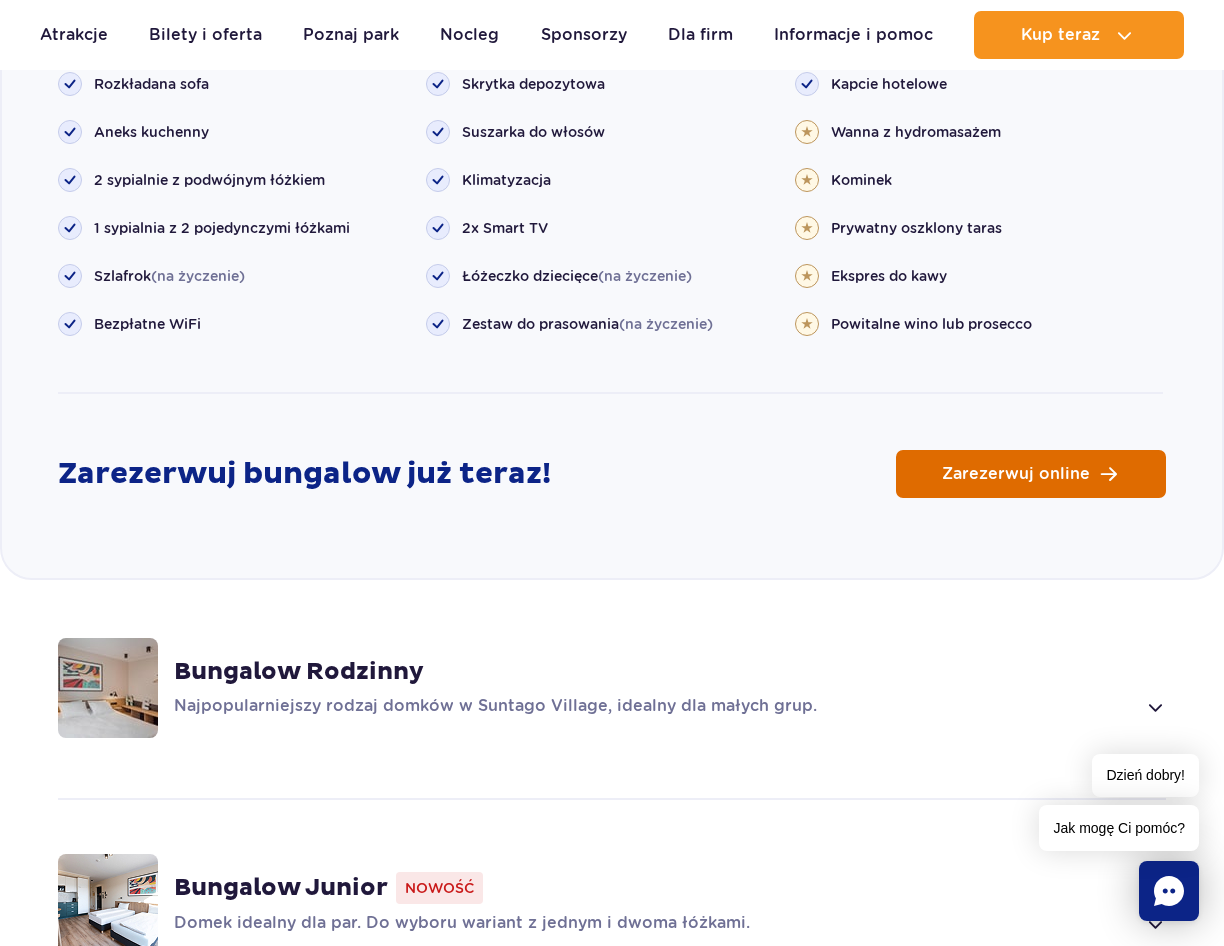 click on "Zarezerwuj online" at bounding box center [1031, 474] 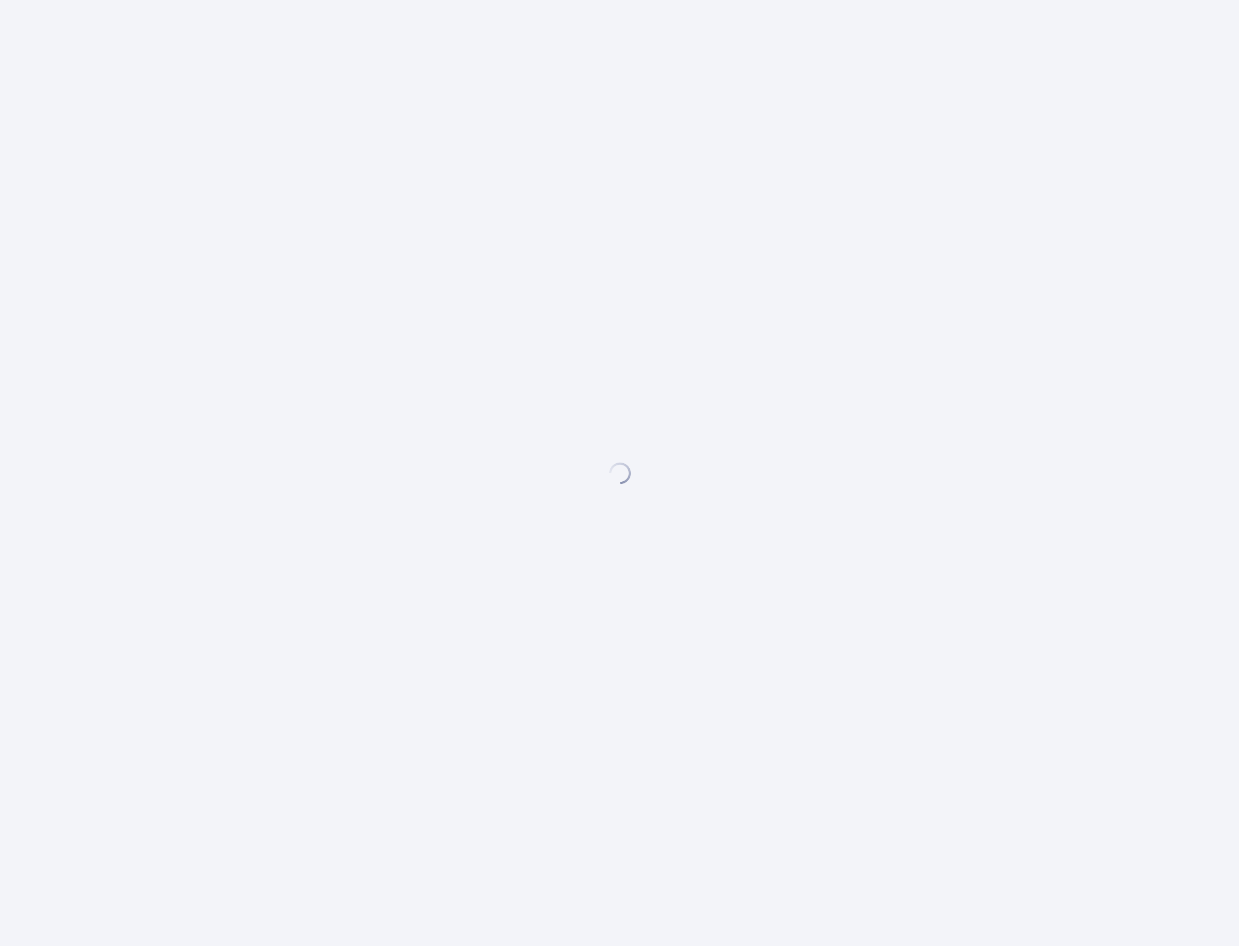 scroll, scrollTop: 0, scrollLeft: 0, axis: both 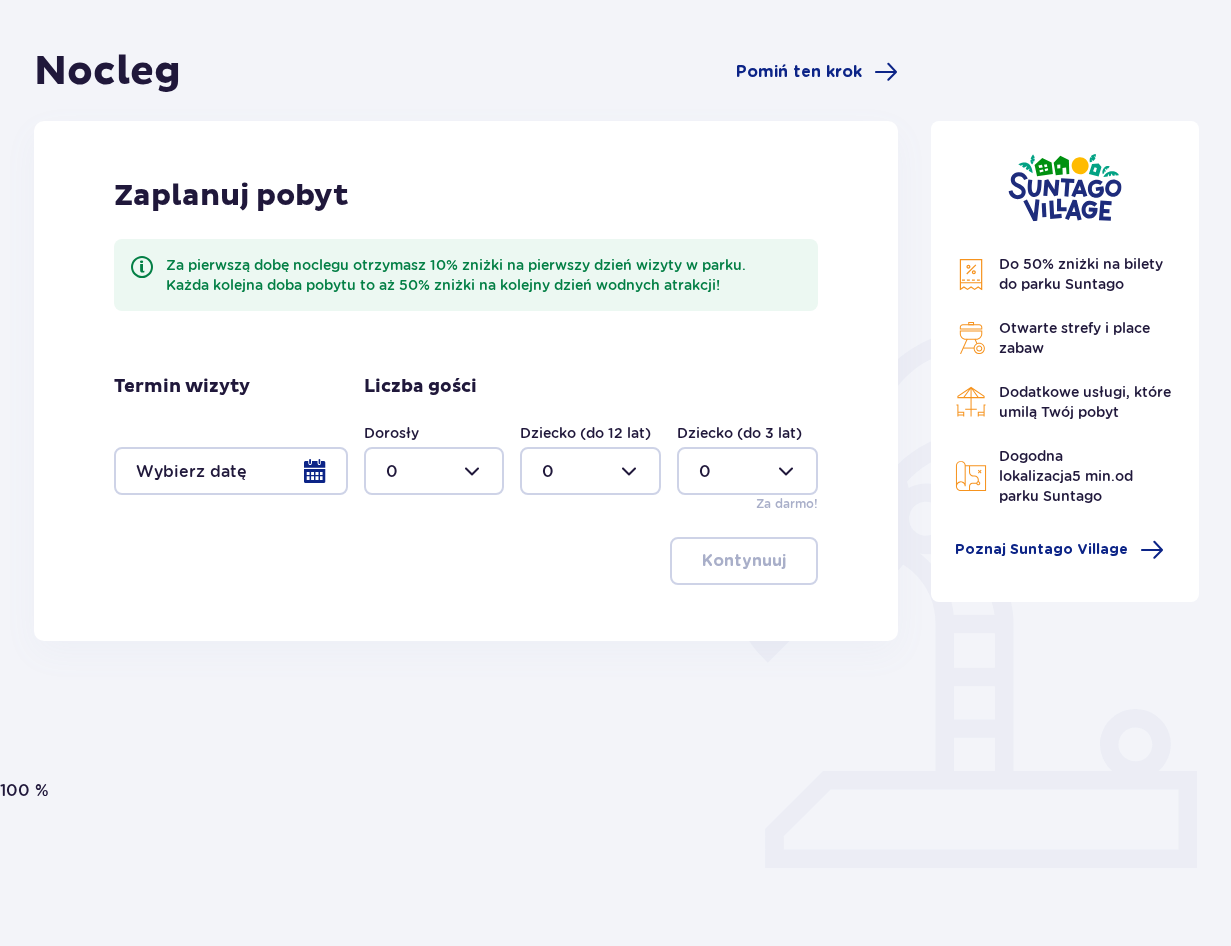 click at bounding box center (231, 471) 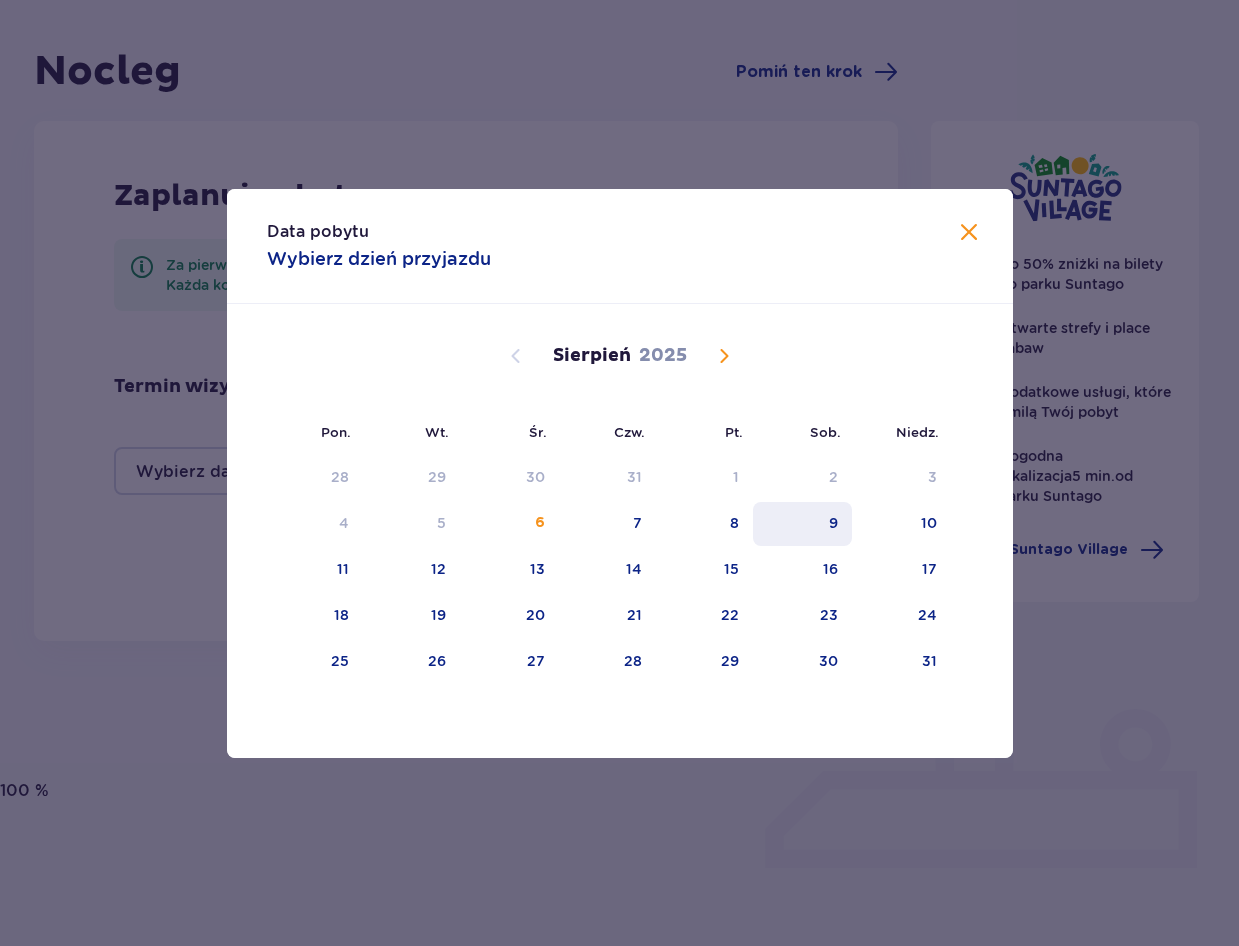 click on "9" at bounding box center (833, 523) 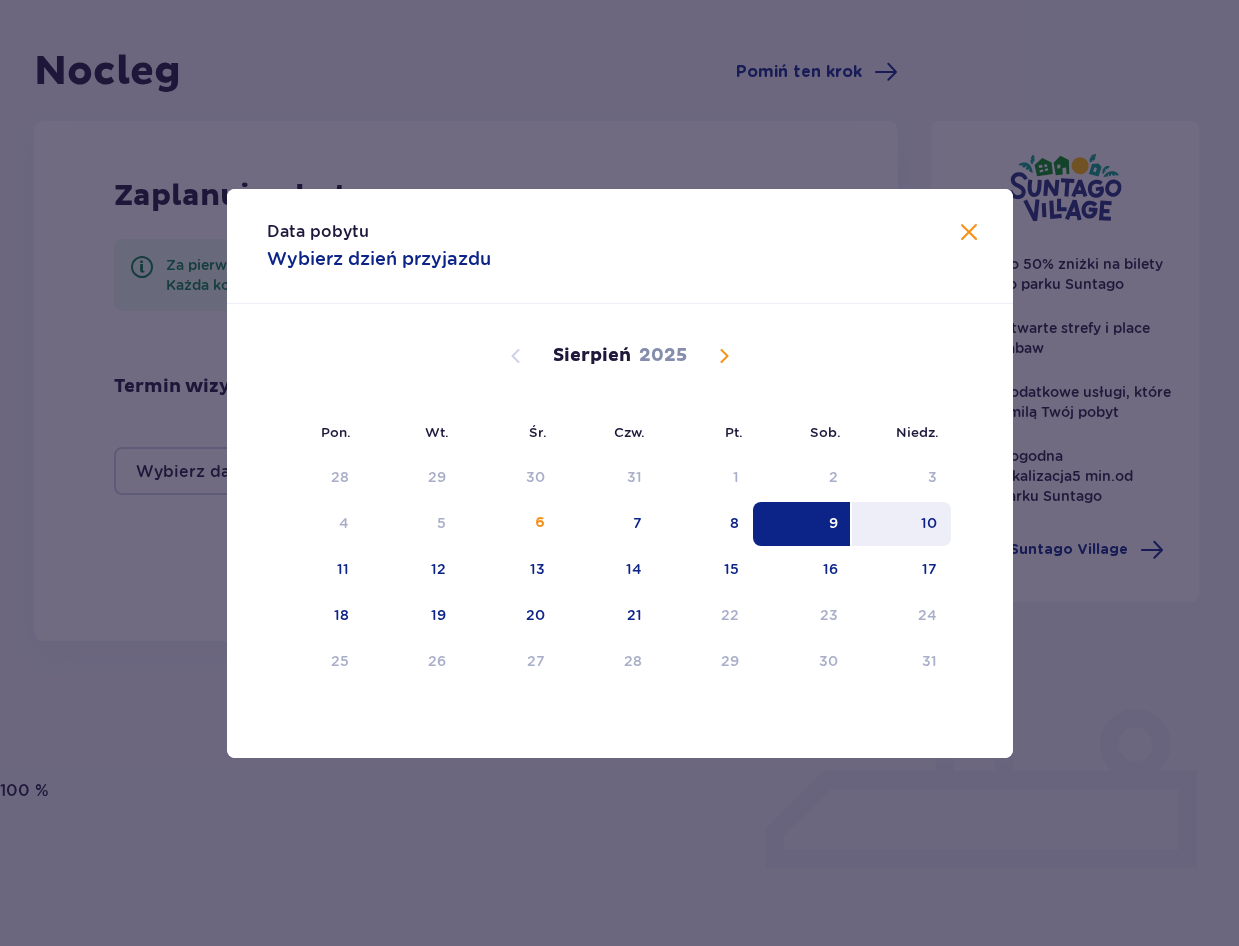 click on "10" at bounding box center [901, 524] 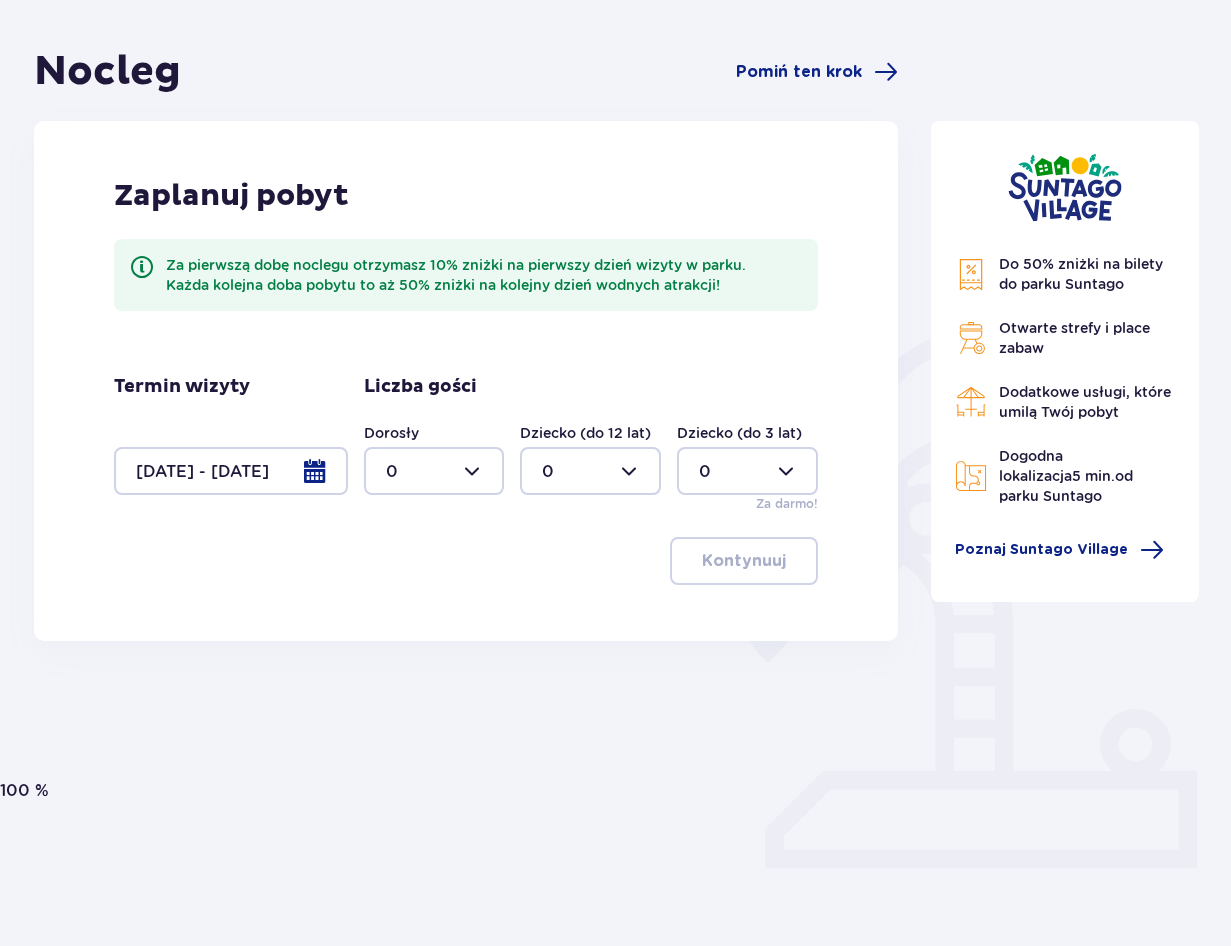 click at bounding box center [231, 471] 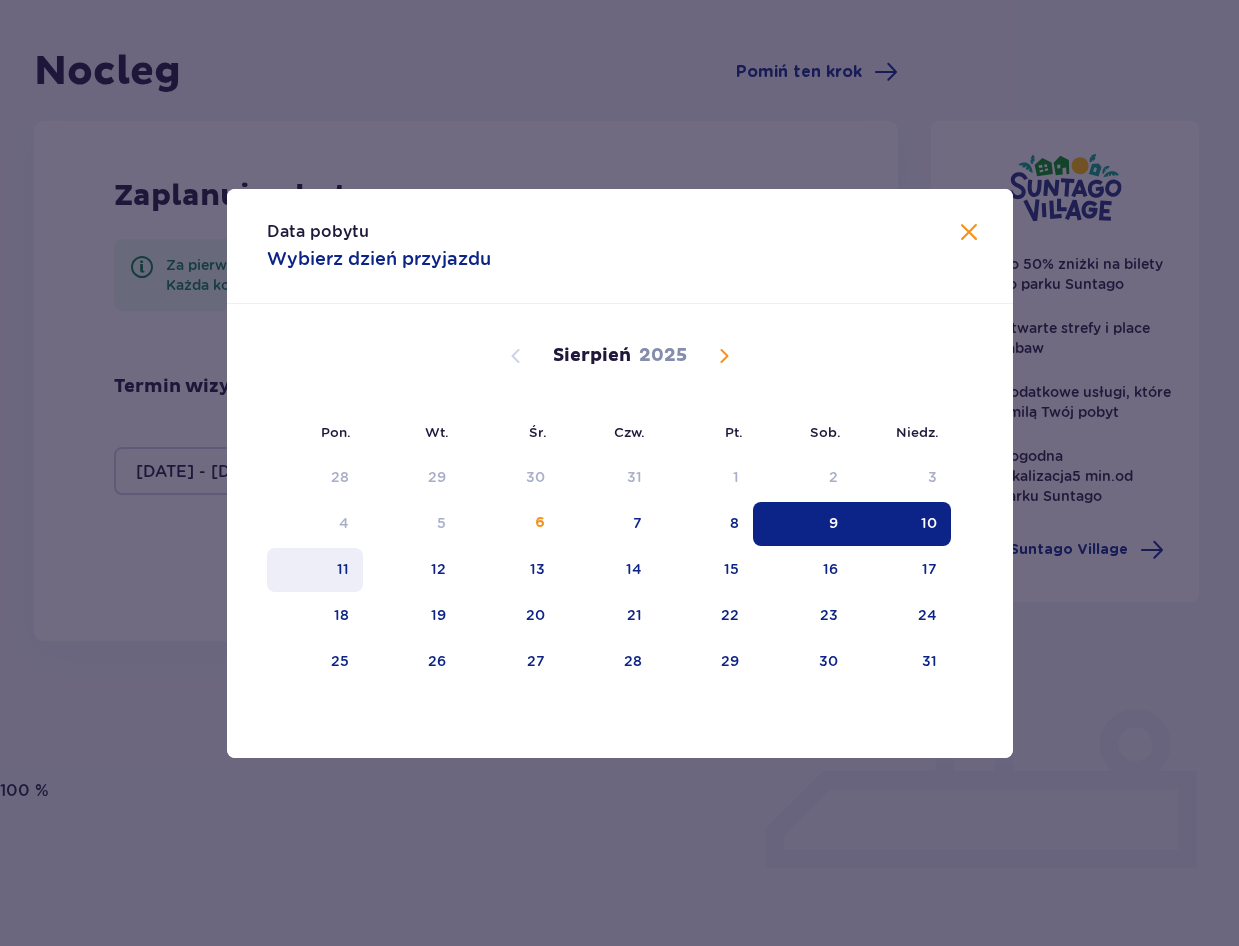 click on "11" at bounding box center [343, 569] 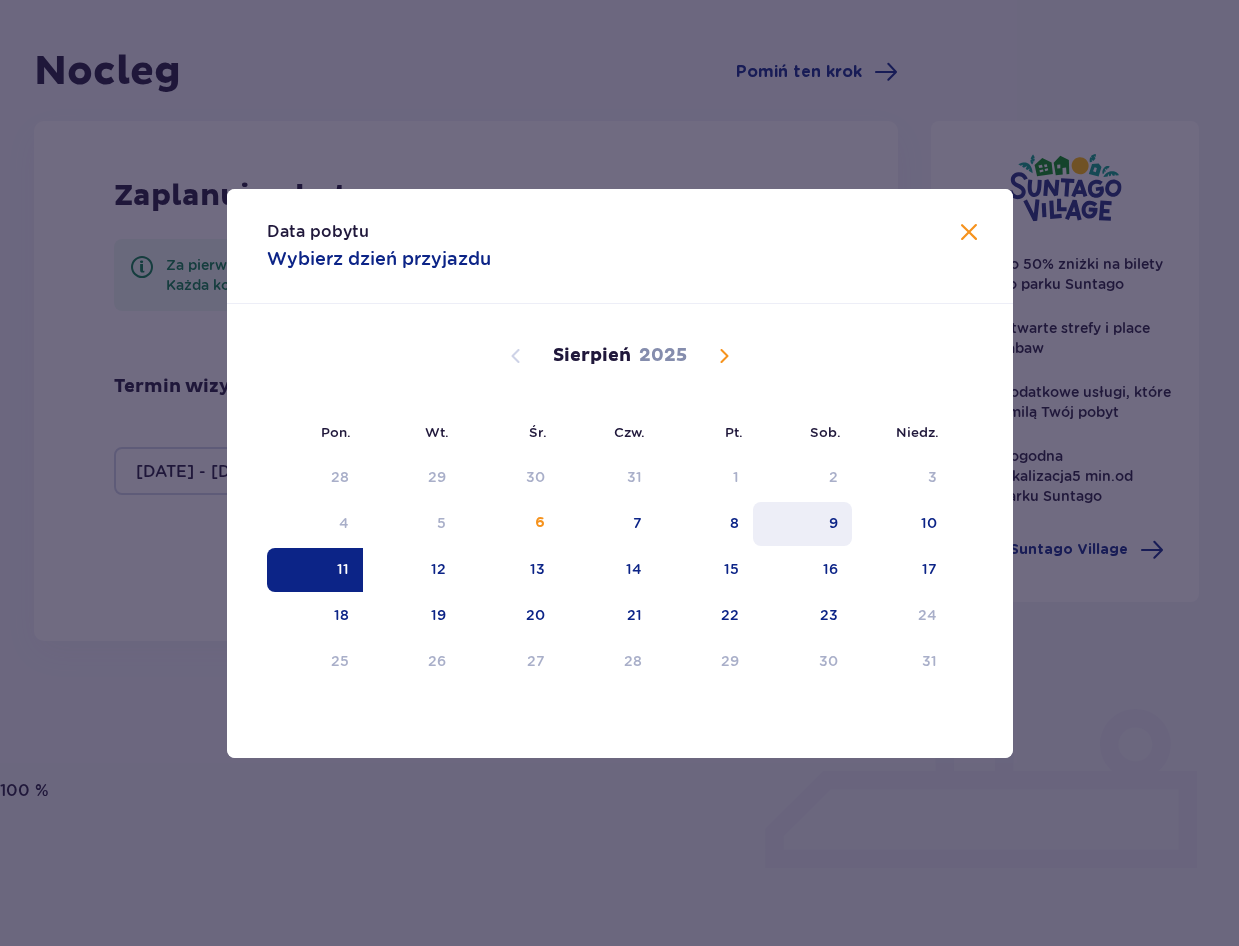 click on "9" at bounding box center [802, 524] 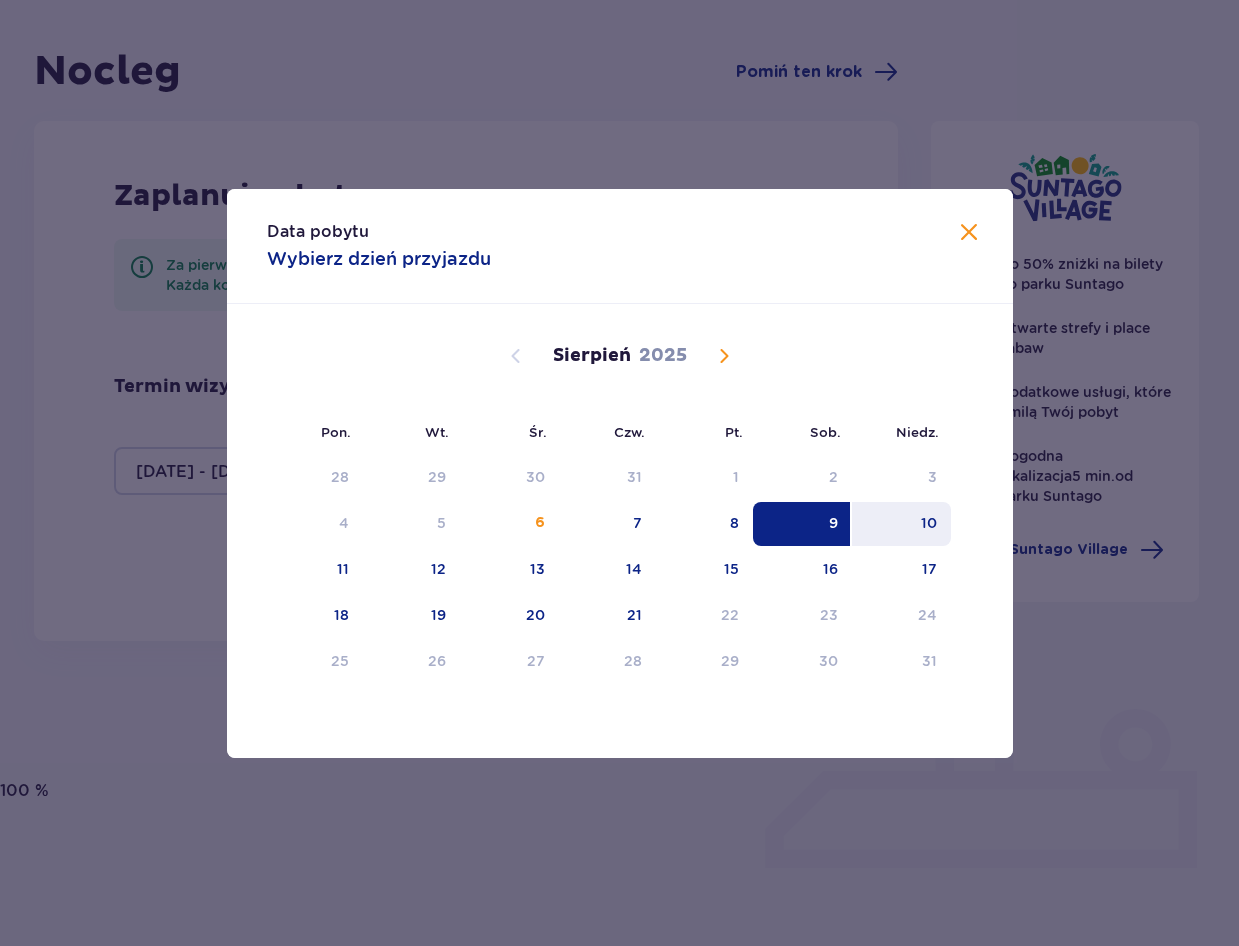 click on "10" at bounding box center (901, 524) 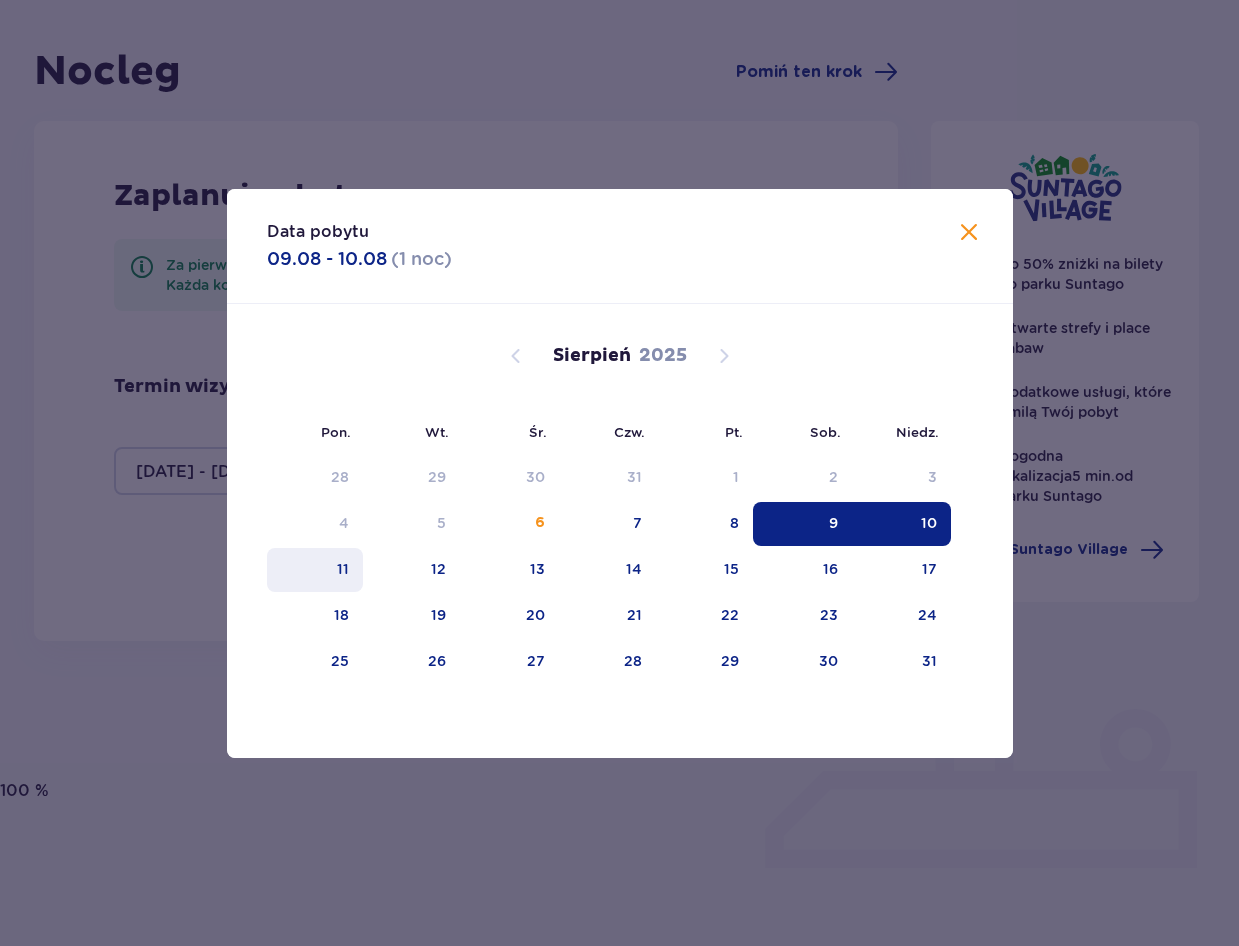 click on "Kontynuuj" at bounding box center [466, 561] 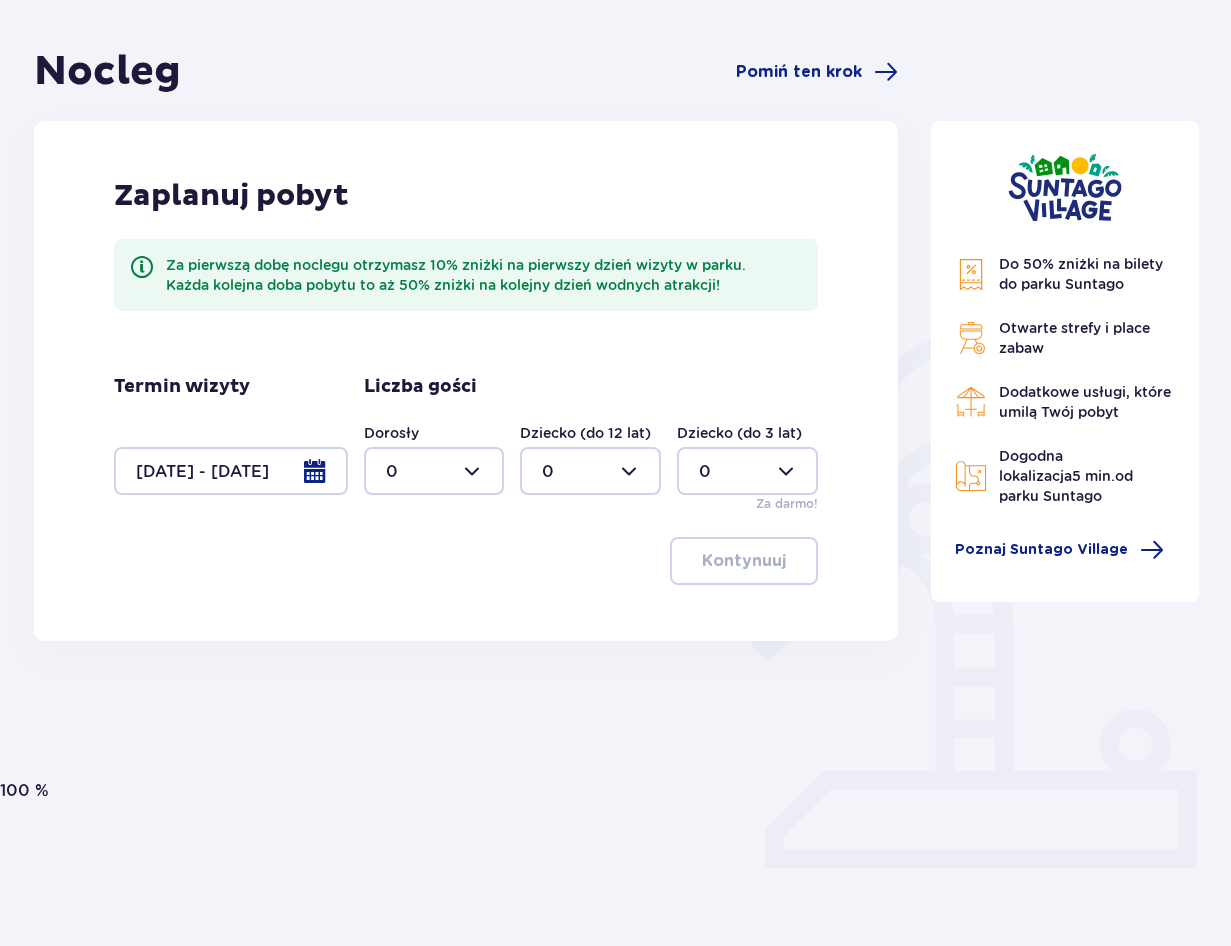 click at bounding box center (231, 471) 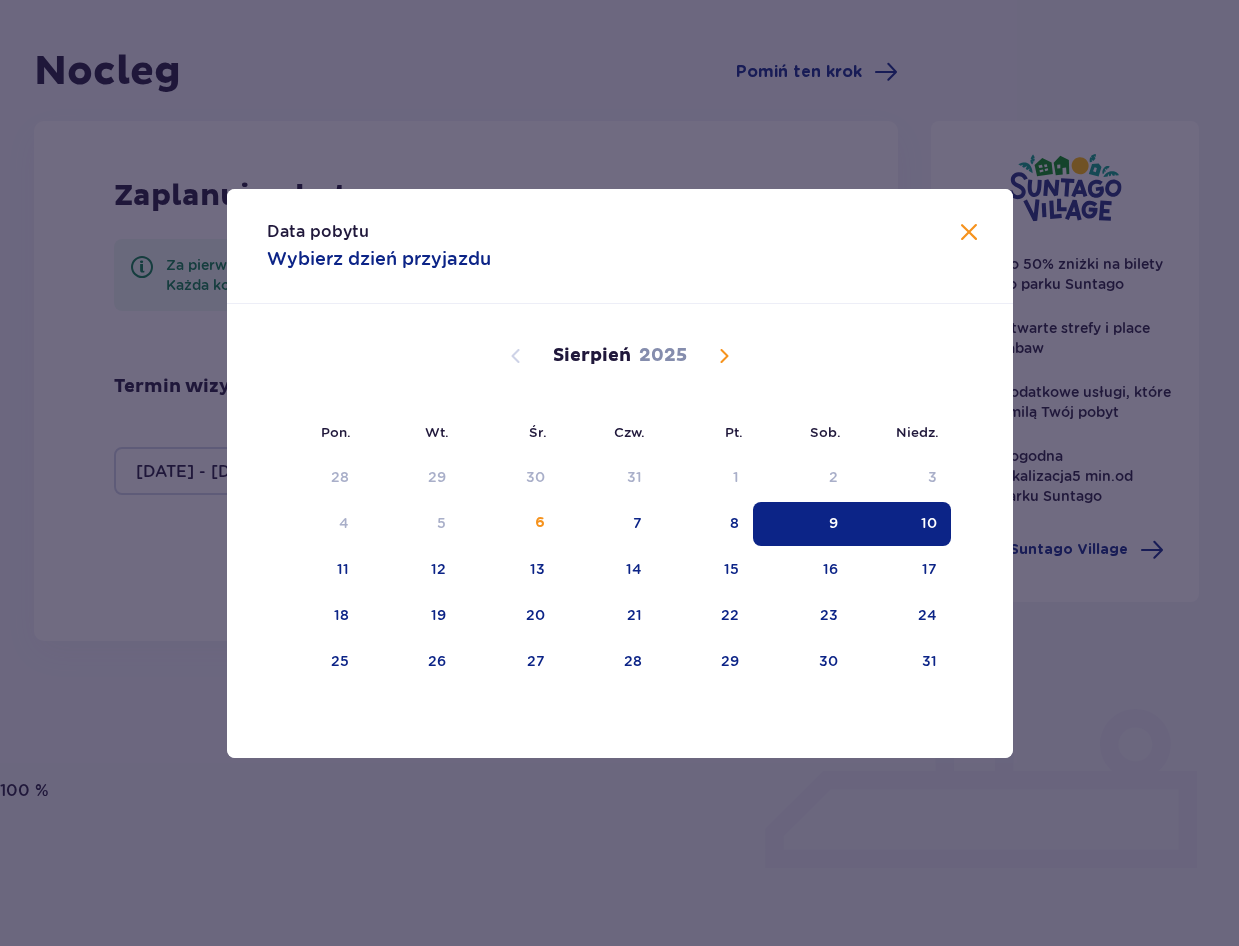 click on "9" at bounding box center [802, 524] 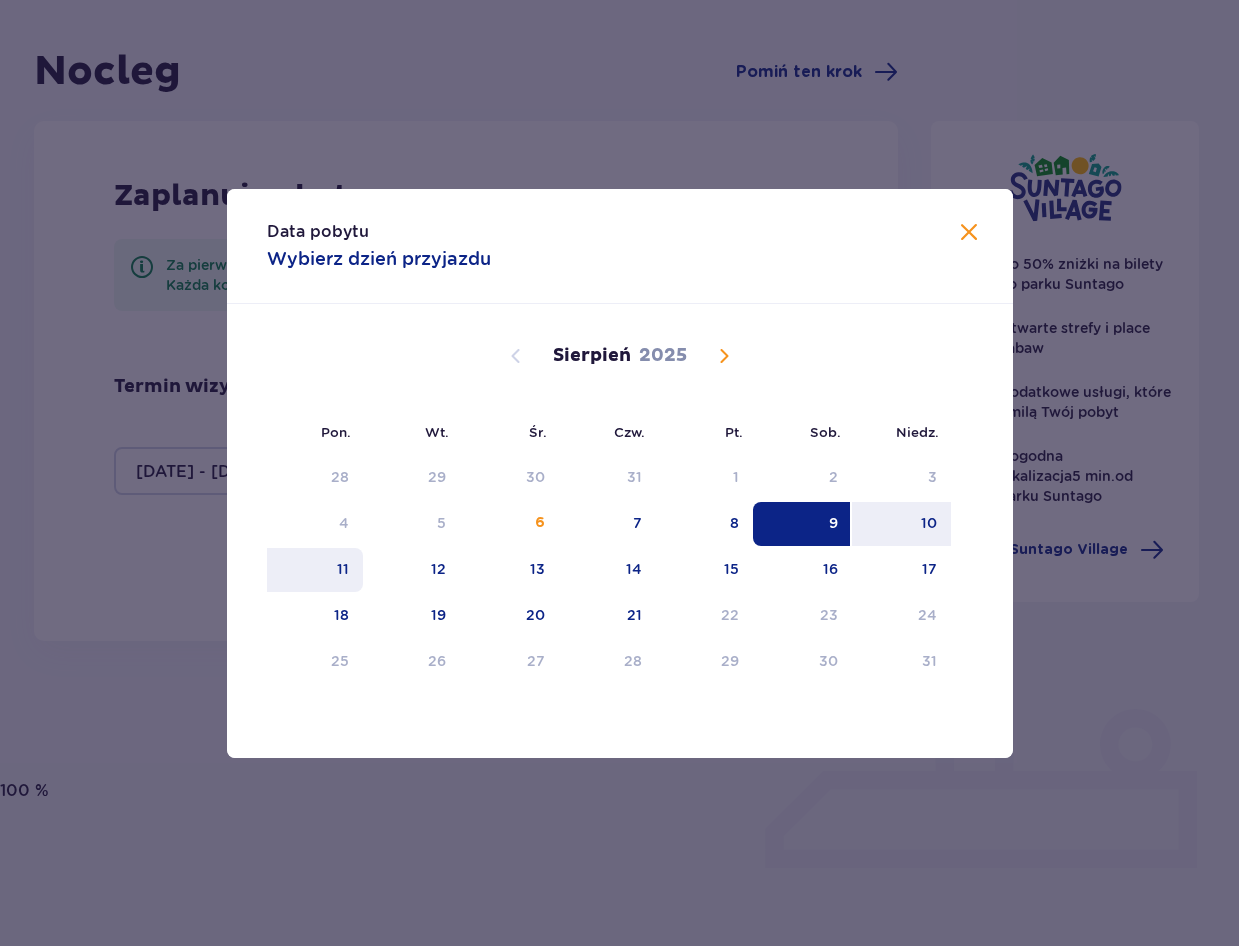 click on "11" at bounding box center [315, 570] 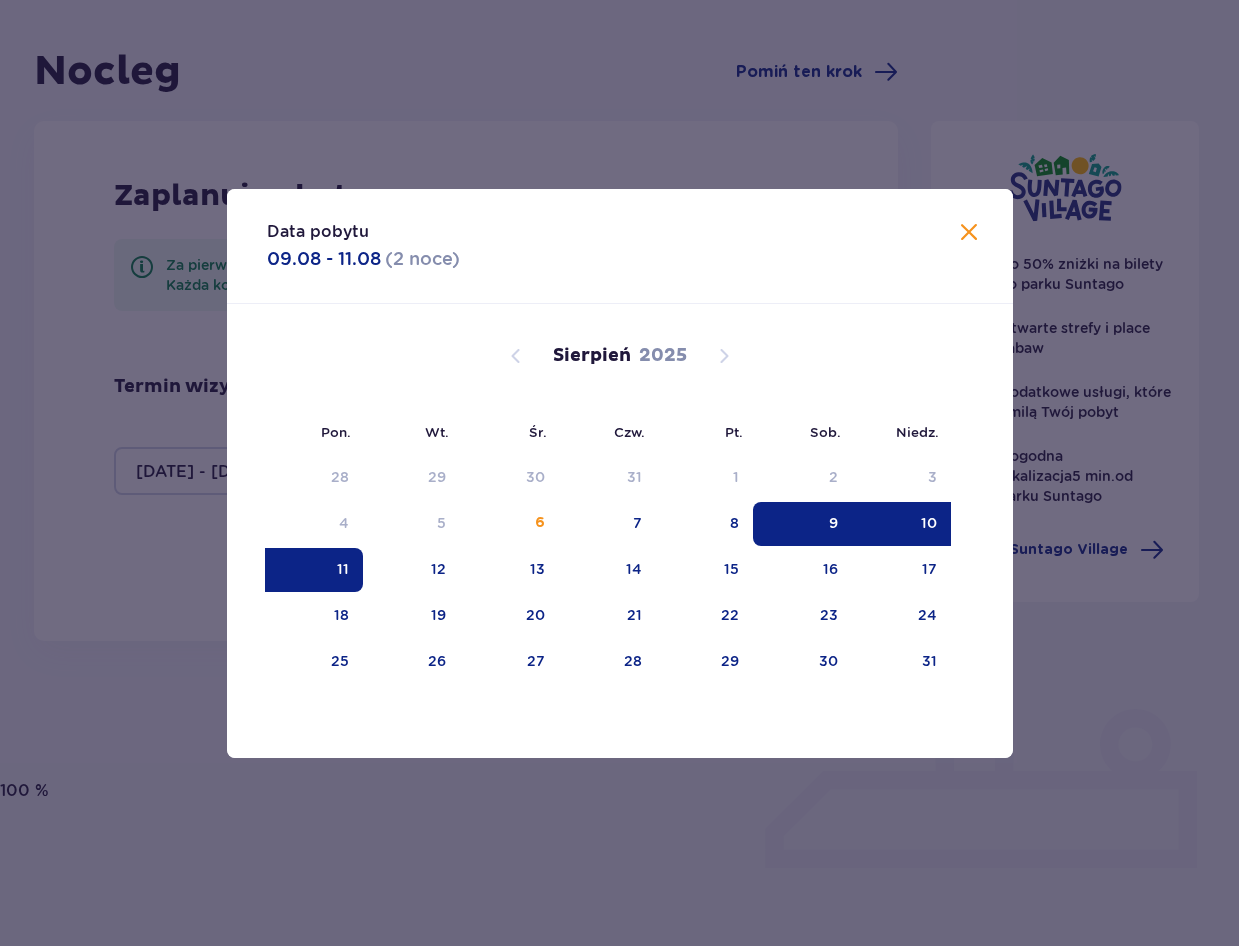 click on "Data pobytu 09.08 - 11.08 ( 2 noce ) Pon. Wt. Śr. Czw. Pt. Sob. Niedz. Lipiec 2025 30 1 2 3 4 5 6 7 8 9 10 11 12 13 14 15 16 17 18 19 20 21 22 23 24 25 26 27 28 29 30 31 1 2 3 Sierpień 2025 28 29 30 31 1 2 3 4 5 6 7 8 9 10 11 12 13 14 15 16 17 18 19 20 21 22 23 24 25 26 27 28 29 30 31 Wrzesień 2025 1 2 3 4 5 6 7 8 9 10 11 12 13 14 15 16 17 18 19 20 21 22 23 24 25 26 27 28 29 30 1 2 3 4 5" at bounding box center (619, 473) 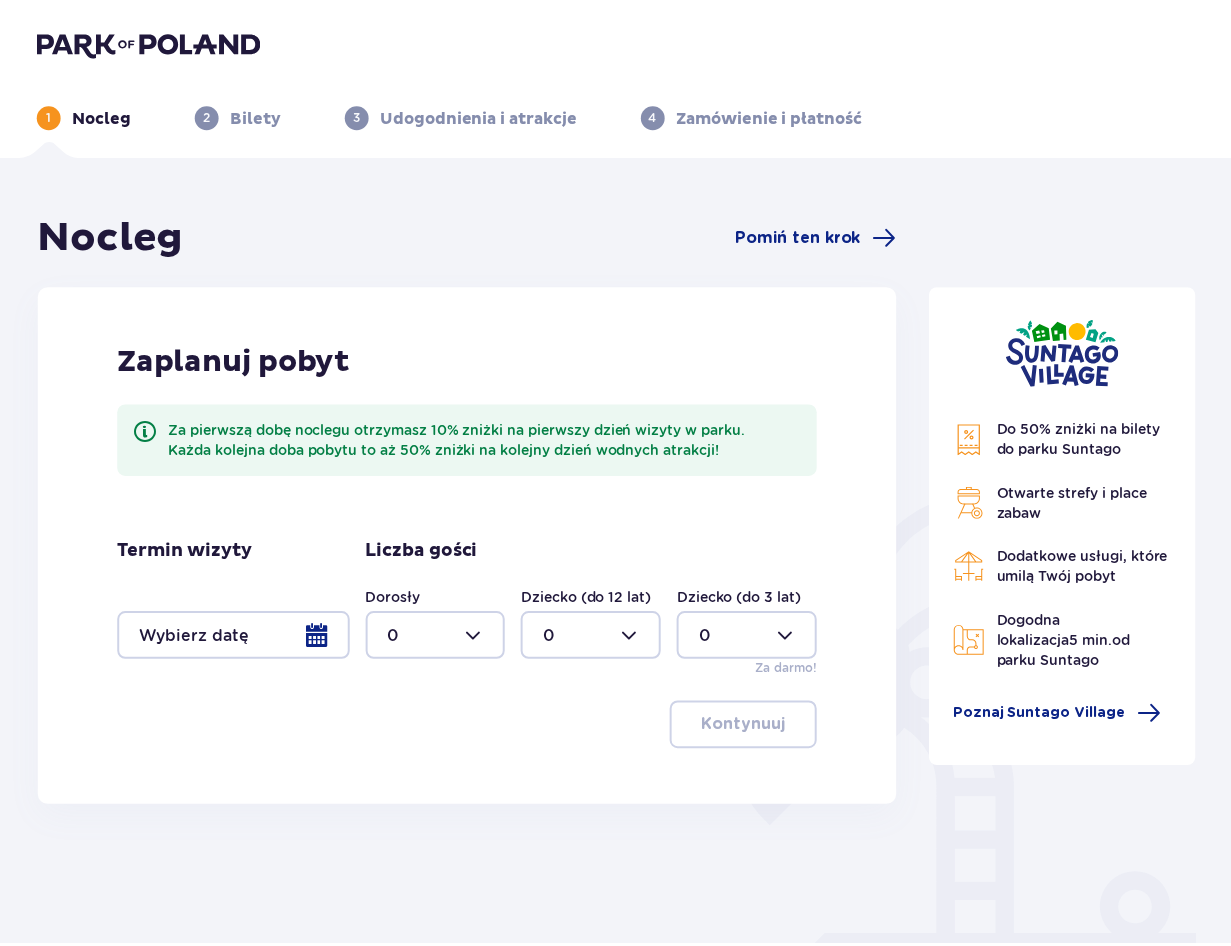 scroll, scrollTop: 0, scrollLeft: 0, axis: both 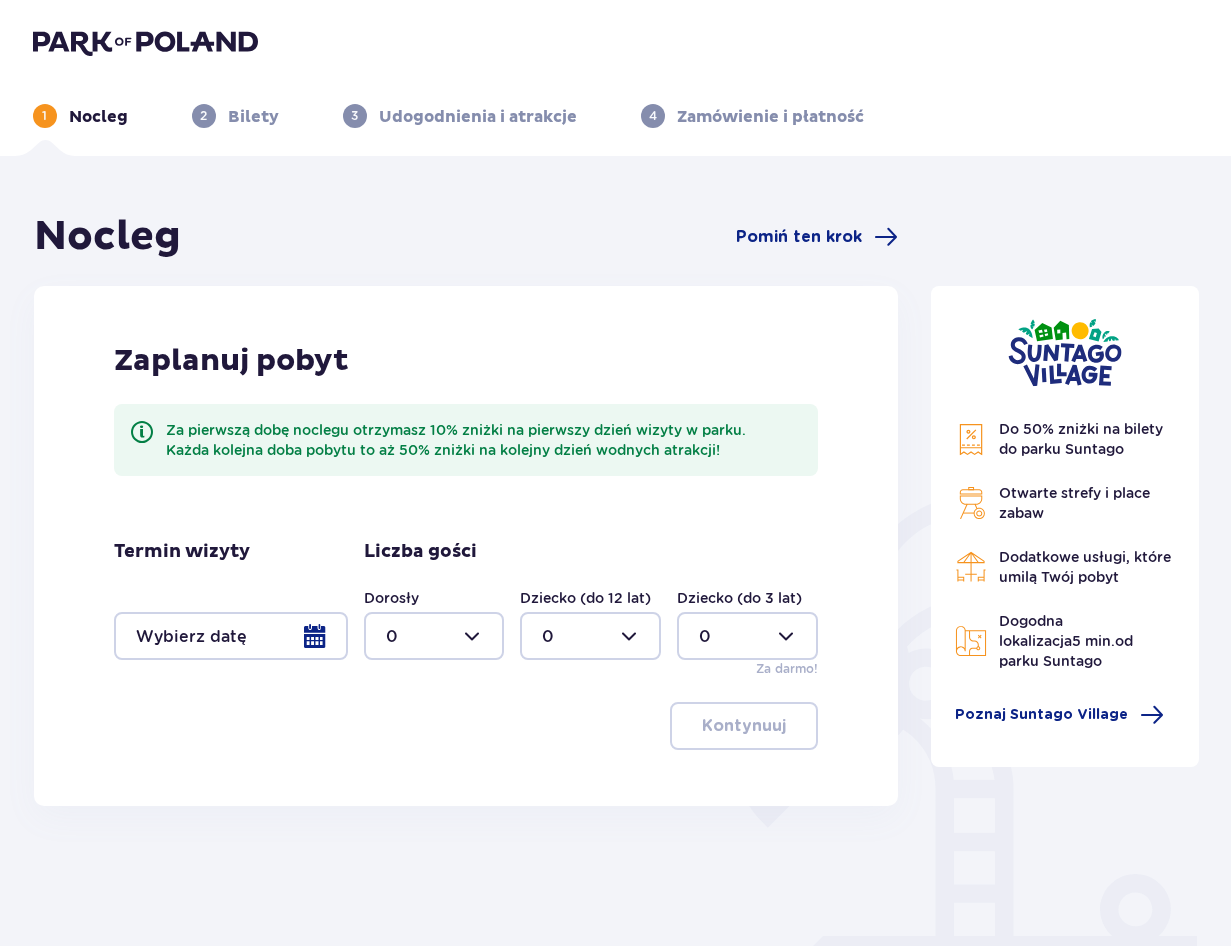 click at bounding box center [231, 636] 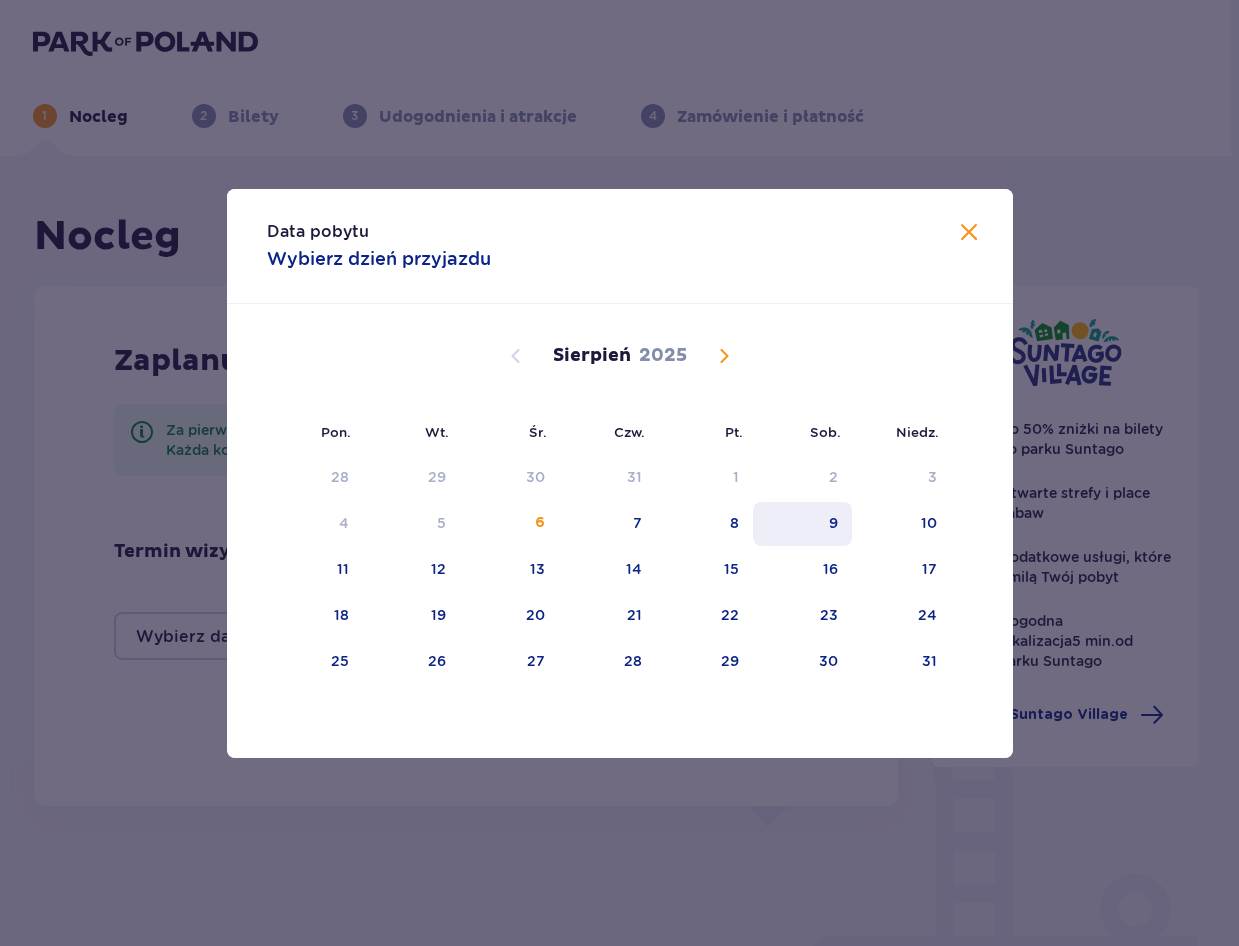 drag, startPoint x: 843, startPoint y: 518, endPoint x: 737, endPoint y: 520, distance: 106.01887 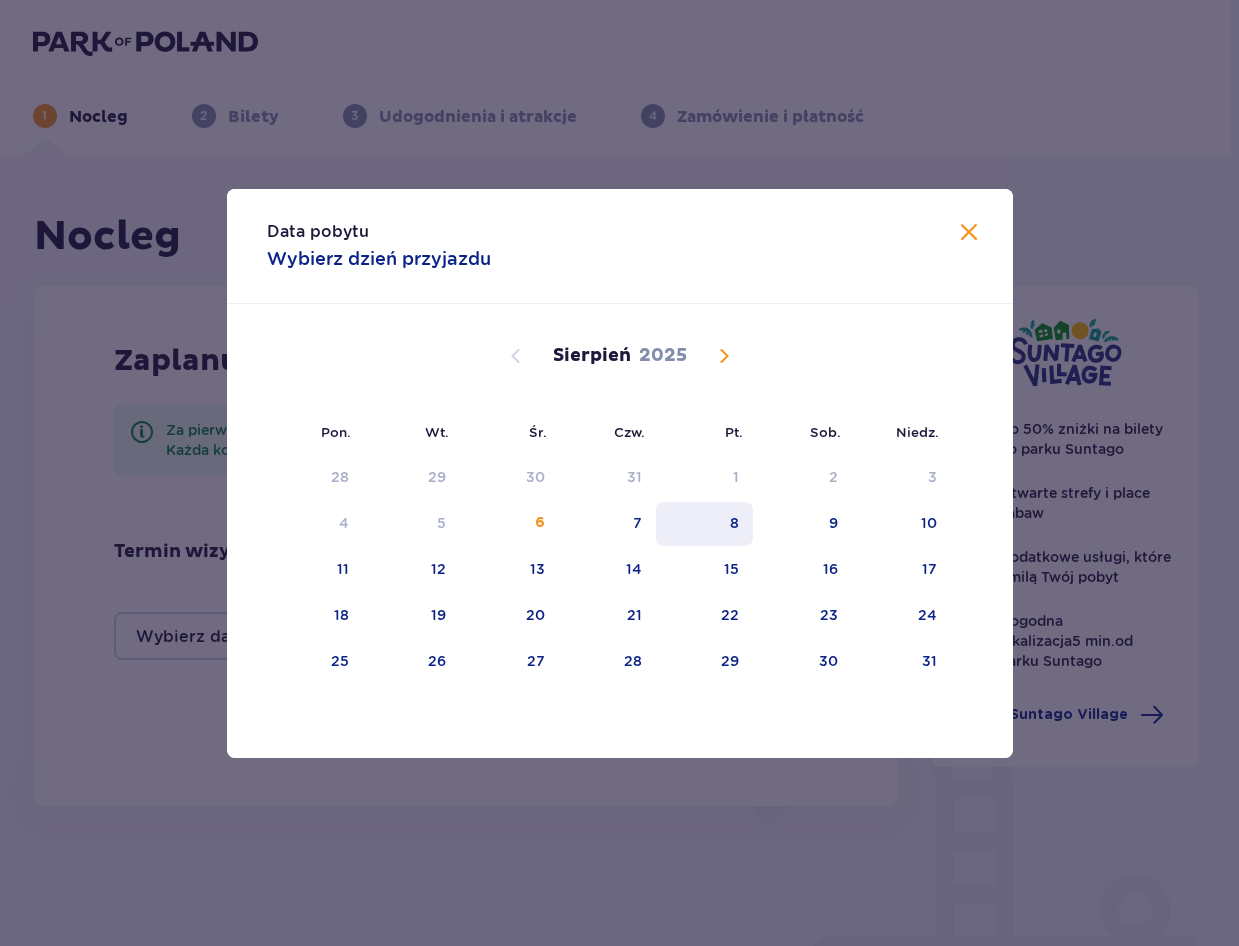 click on "9" at bounding box center (802, 524) 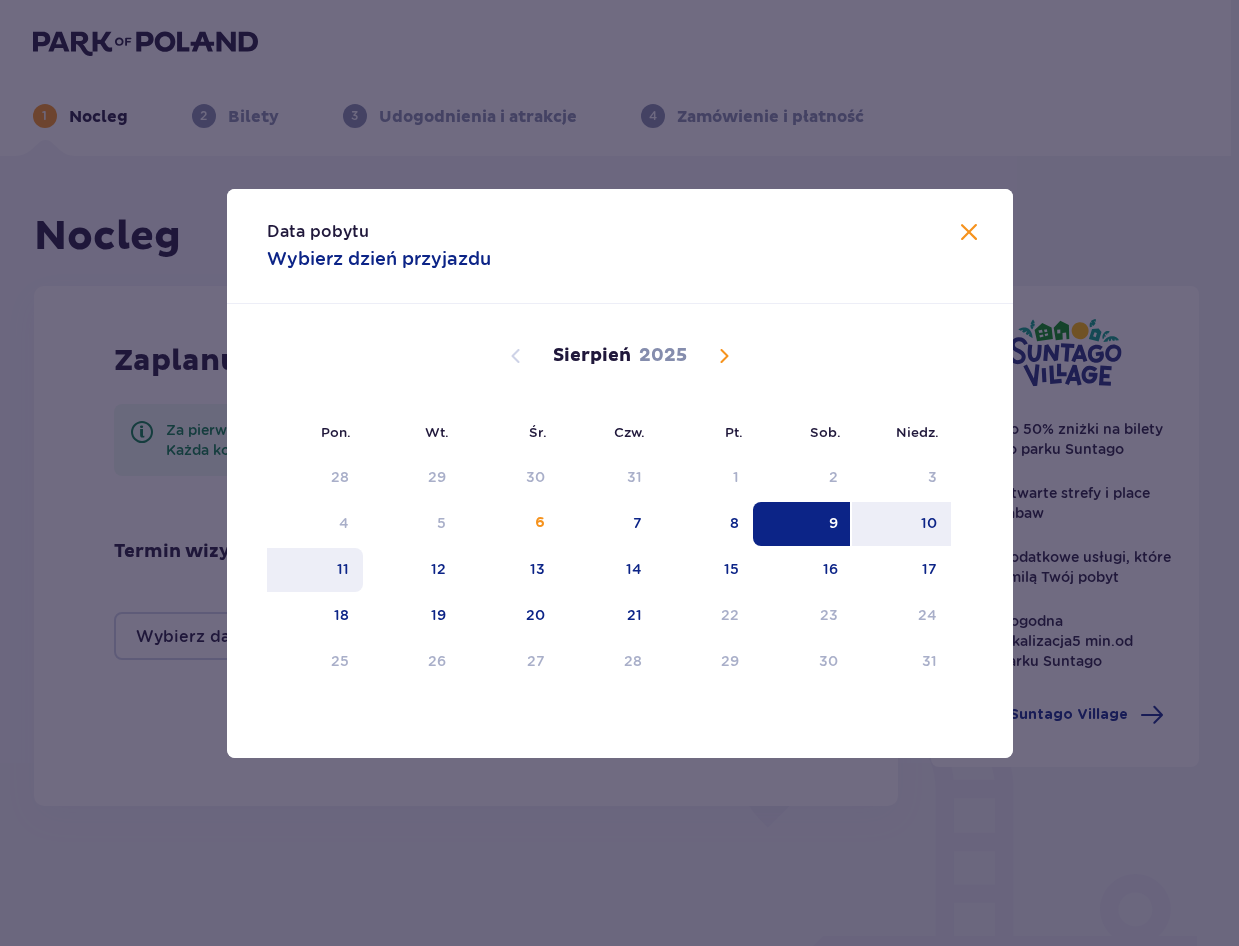click on "11" at bounding box center [315, 570] 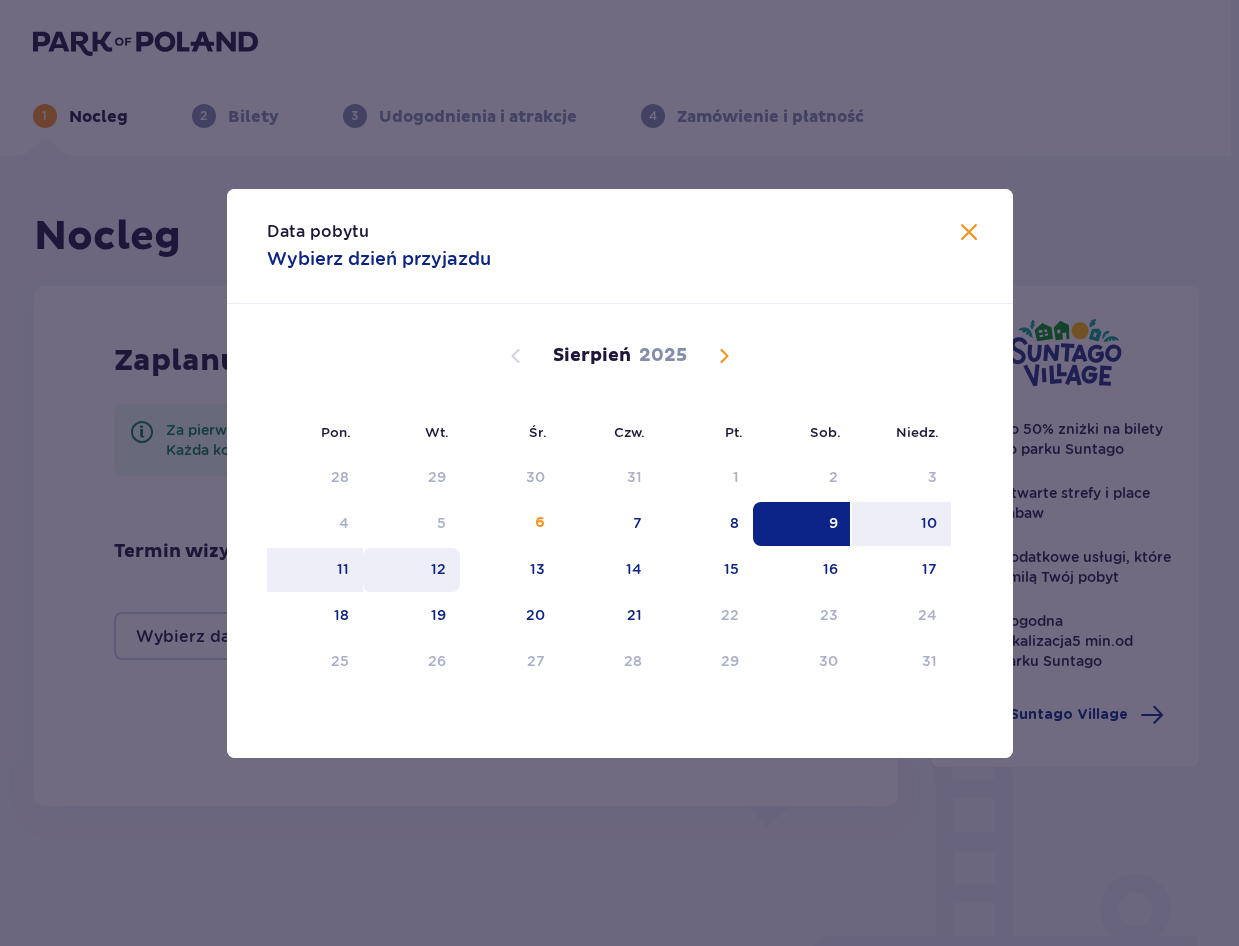 type on "[DATE] - [DATE]" 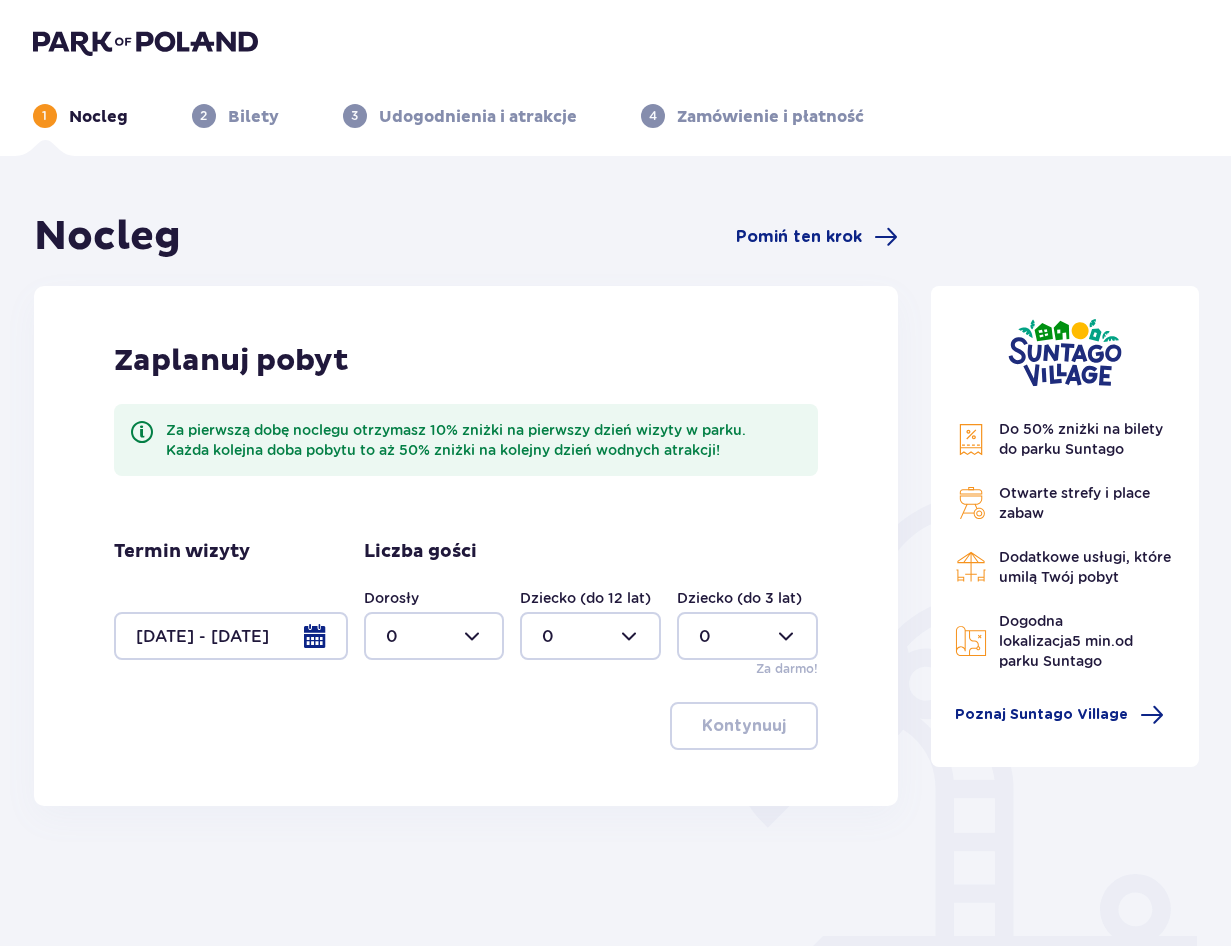 click at bounding box center [434, 636] 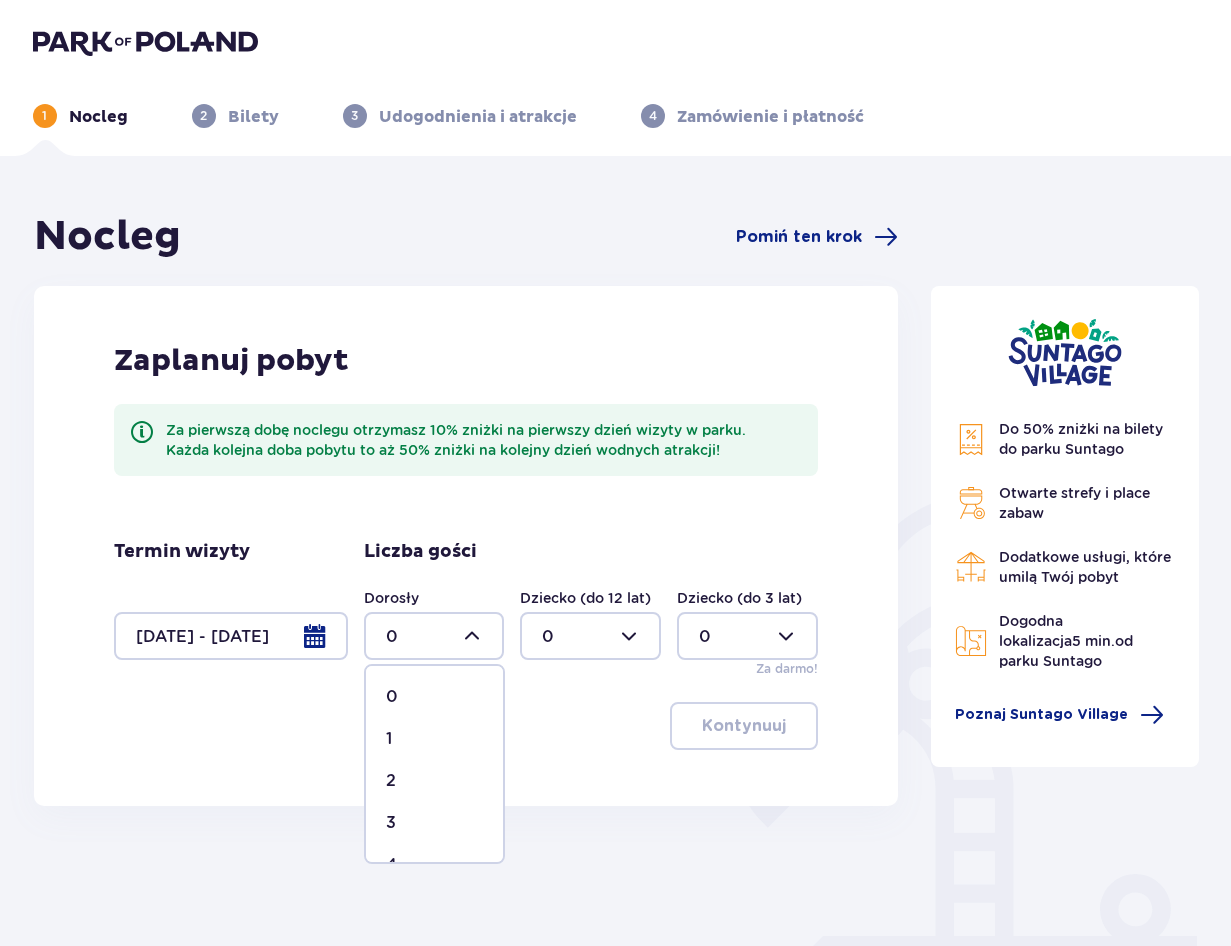 click on "2" at bounding box center (434, 781) 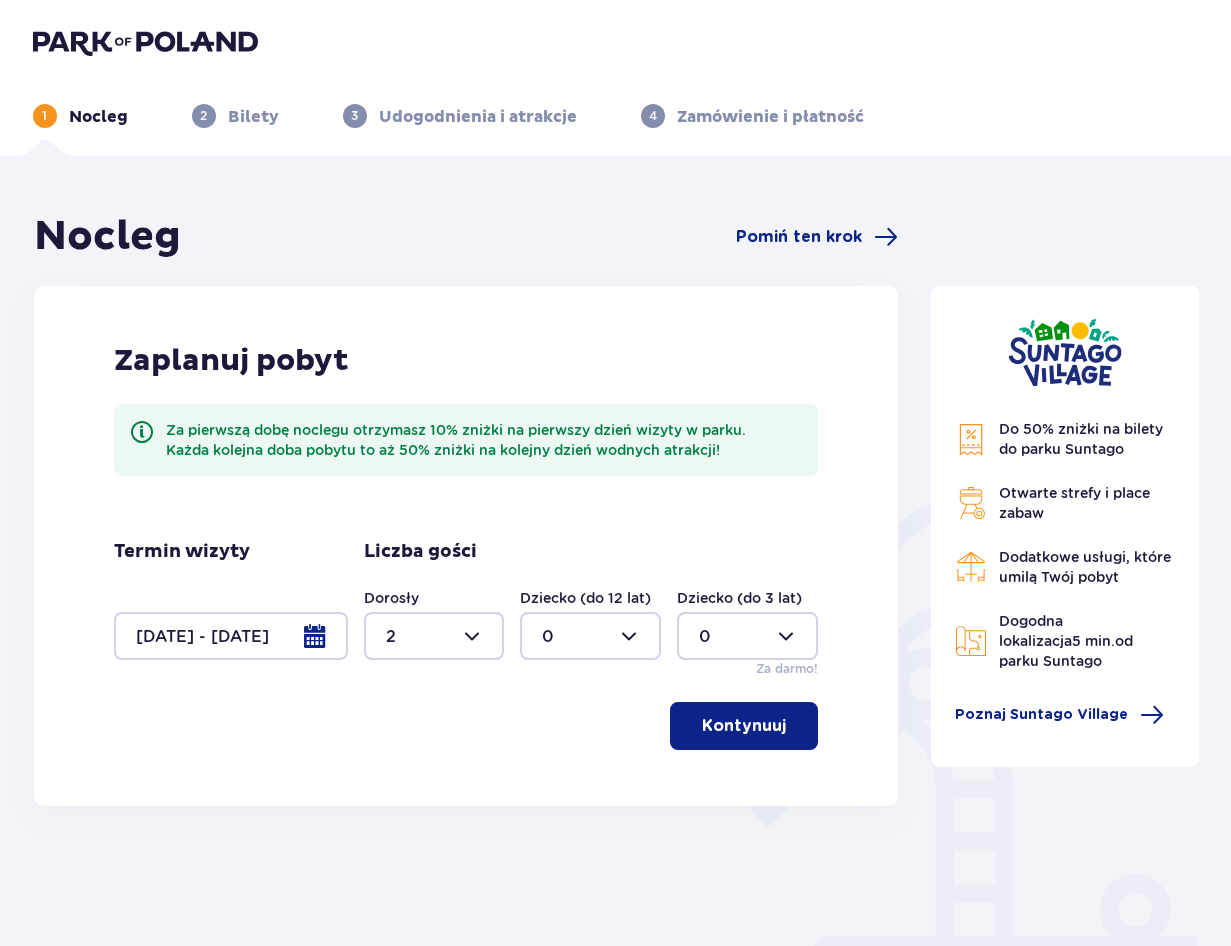 click on "Kontynuuj" at bounding box center (744, 726) 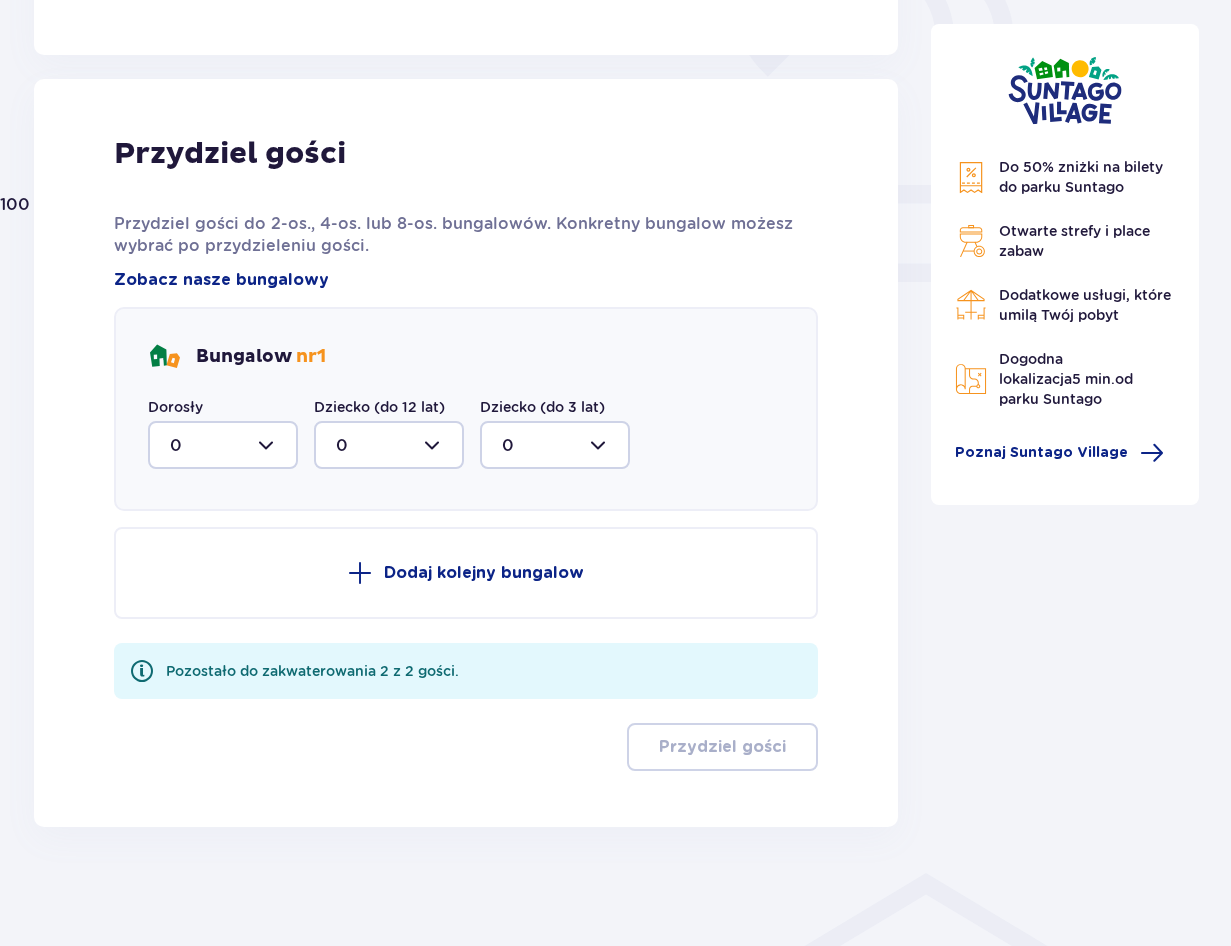 scroll, scrollTop: 752, scrollLeft: 0, axis: vertical 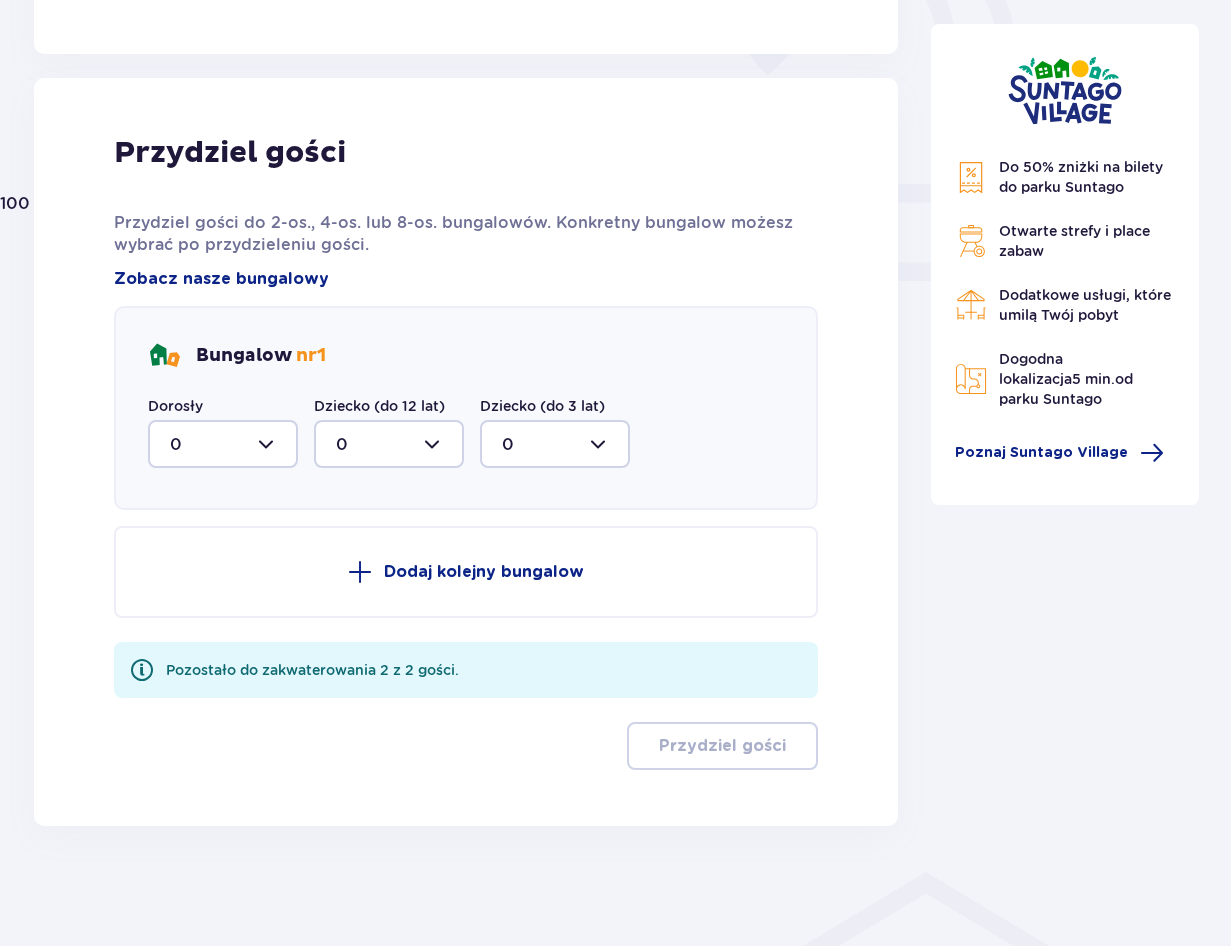click at bounding box center (223, 444) 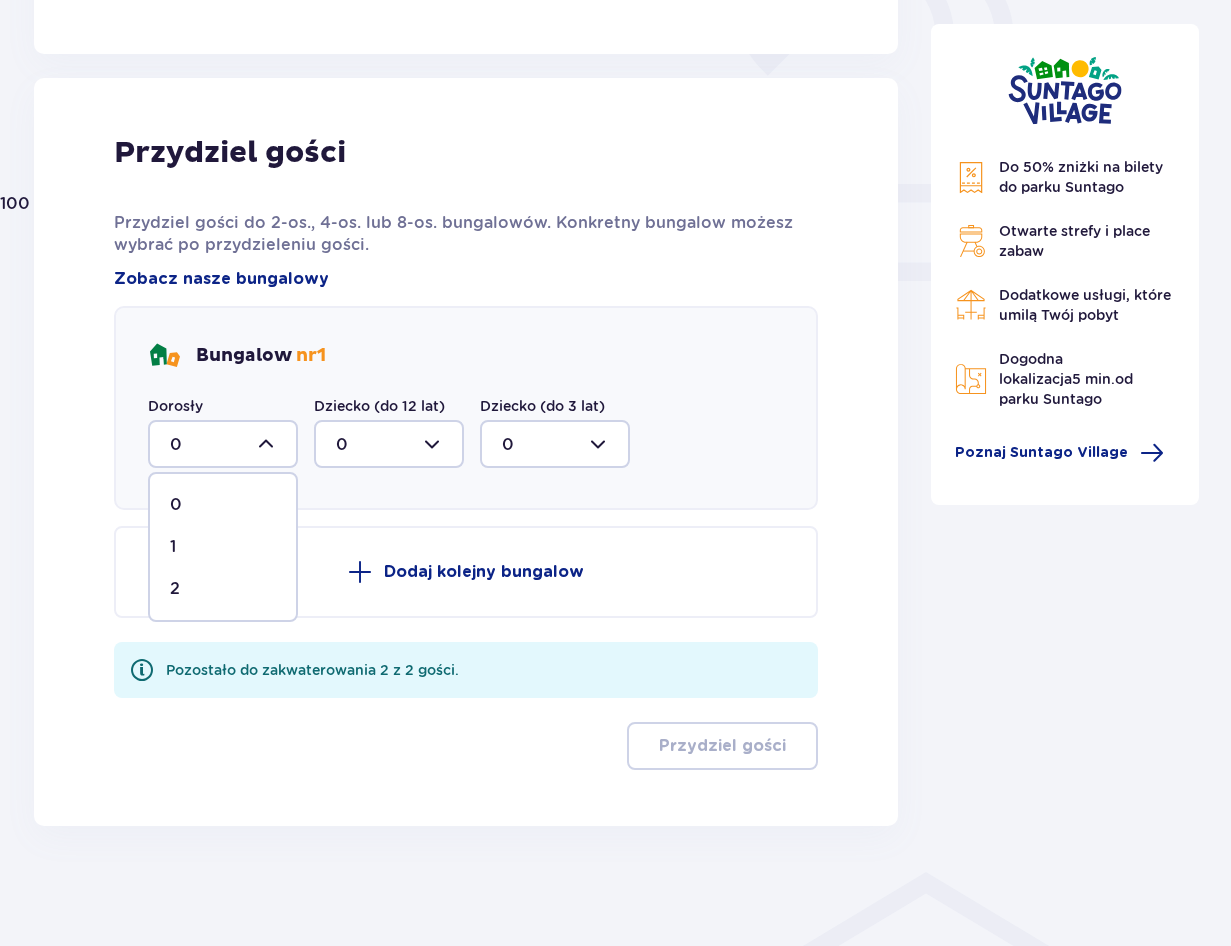 click on "2" at bounding box center [175, 589] 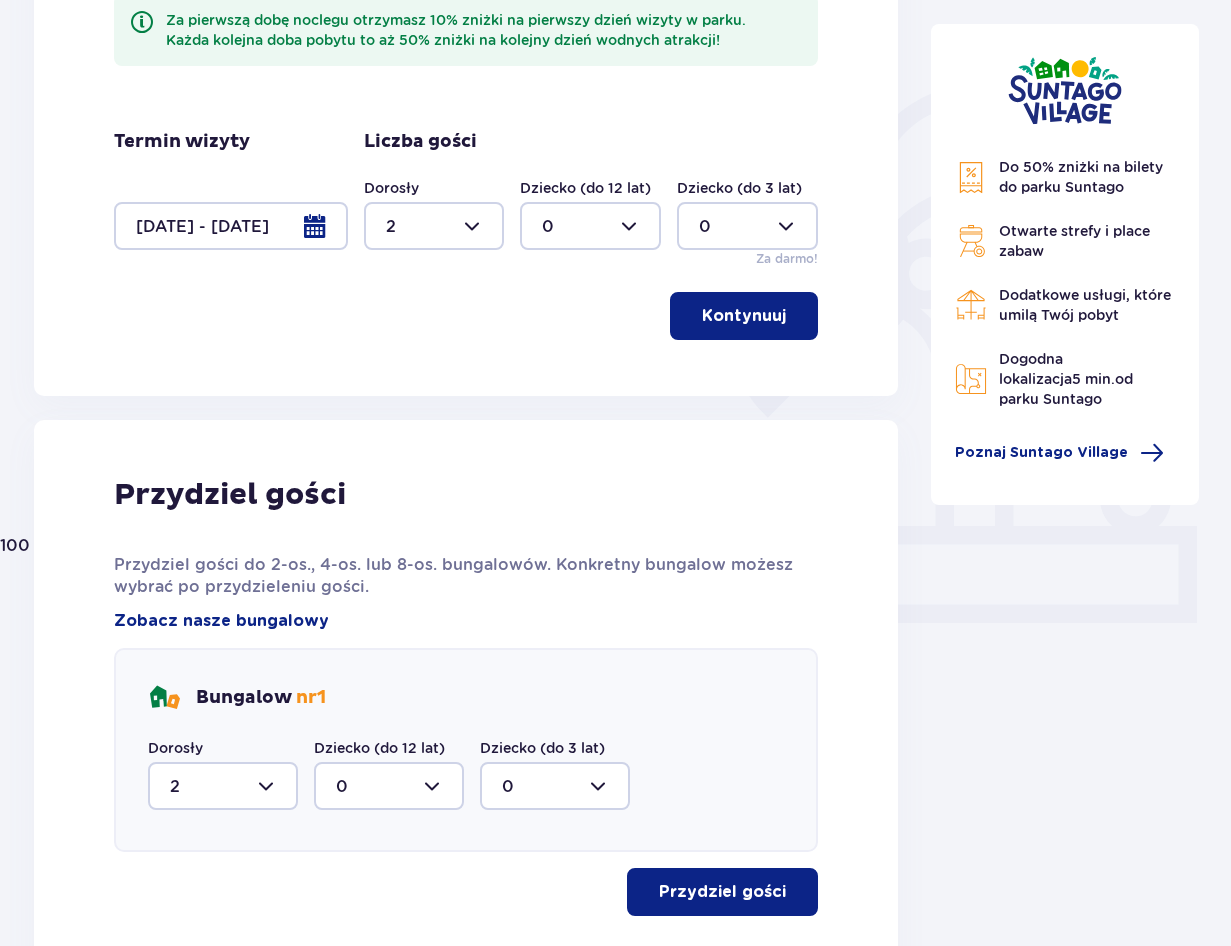 scroll, scrollTop: 556, scrollLeft: 0, axis: vertical 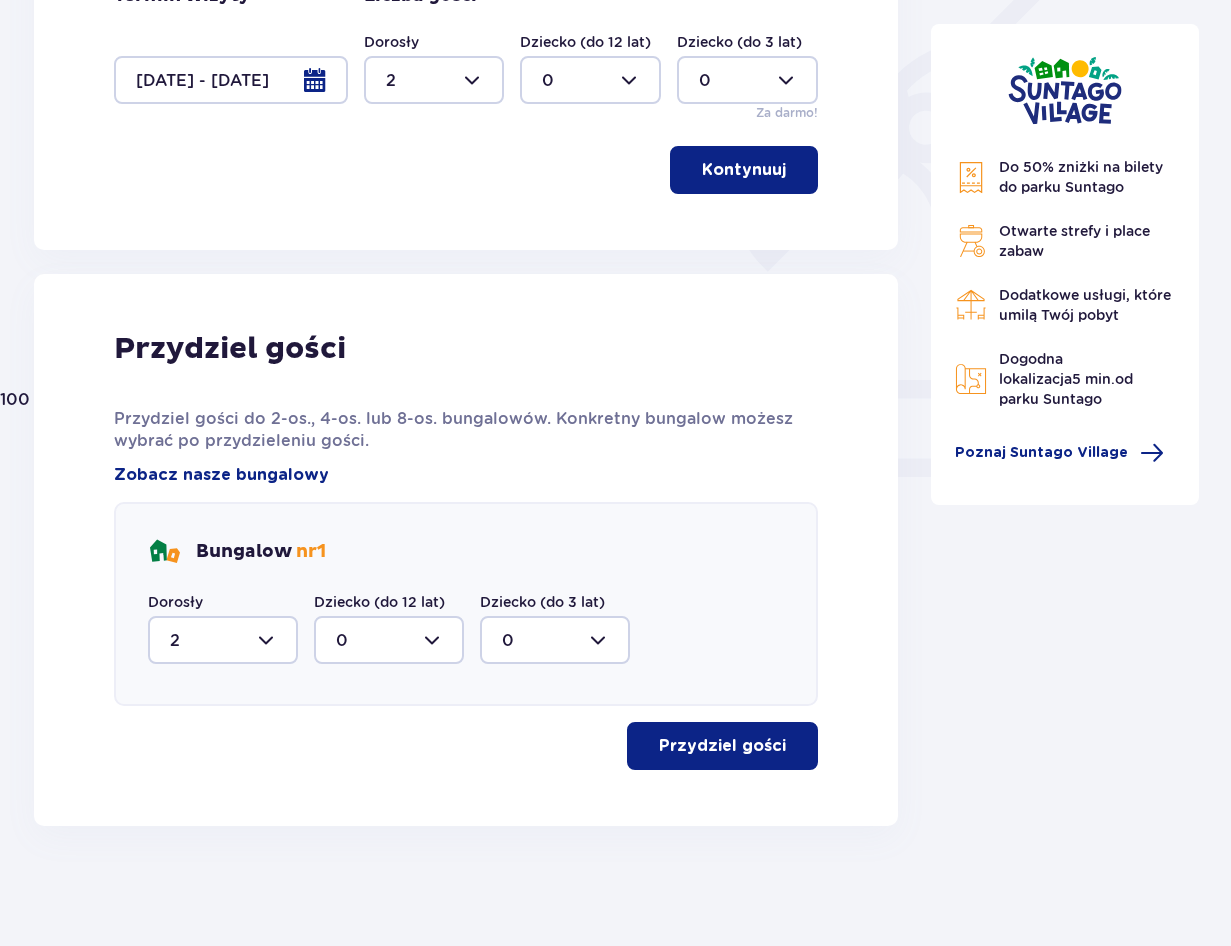 click on "Przydziel gości" at bounding box center (722, 746) 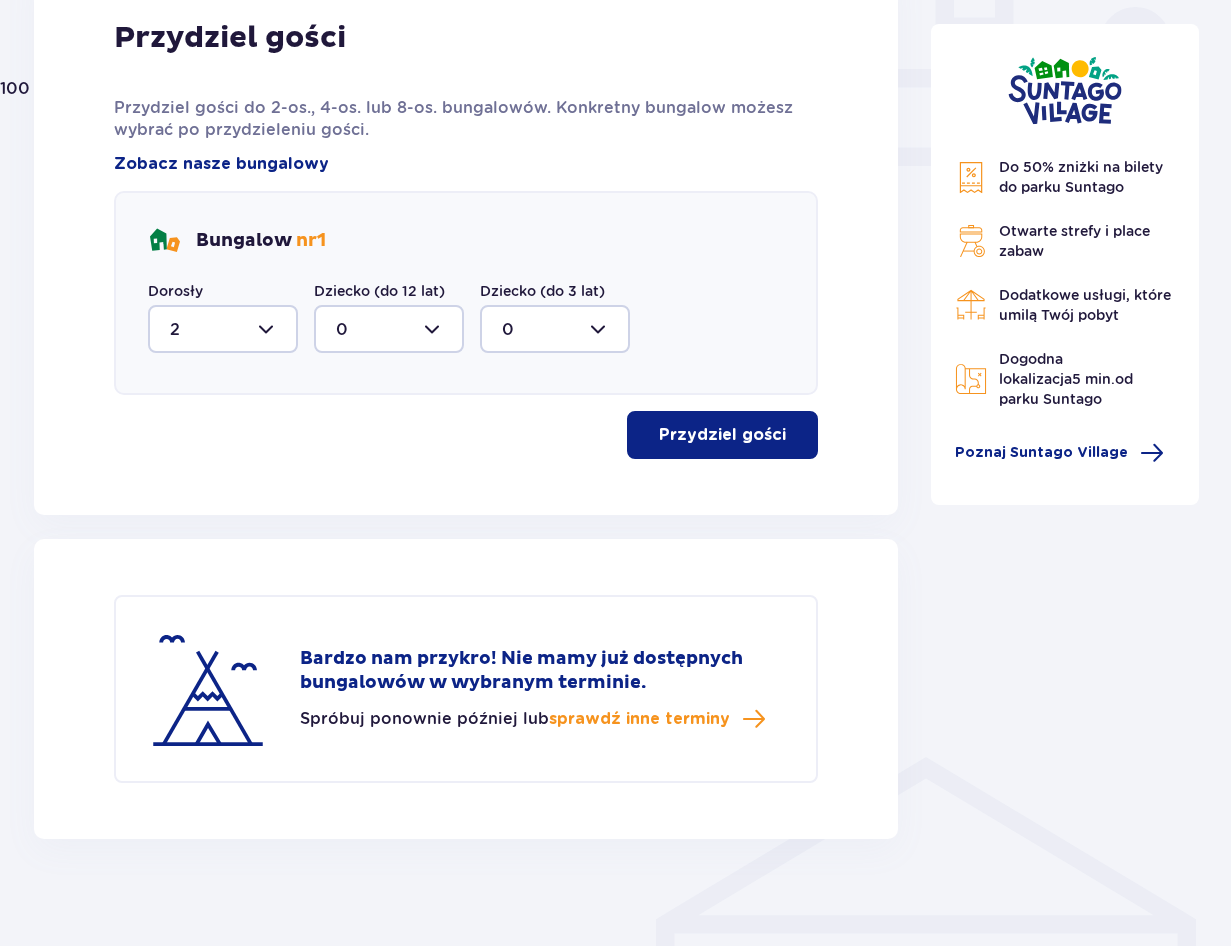 scroll, scrollTop: 880, scrollLeft: 0, axis: vertical 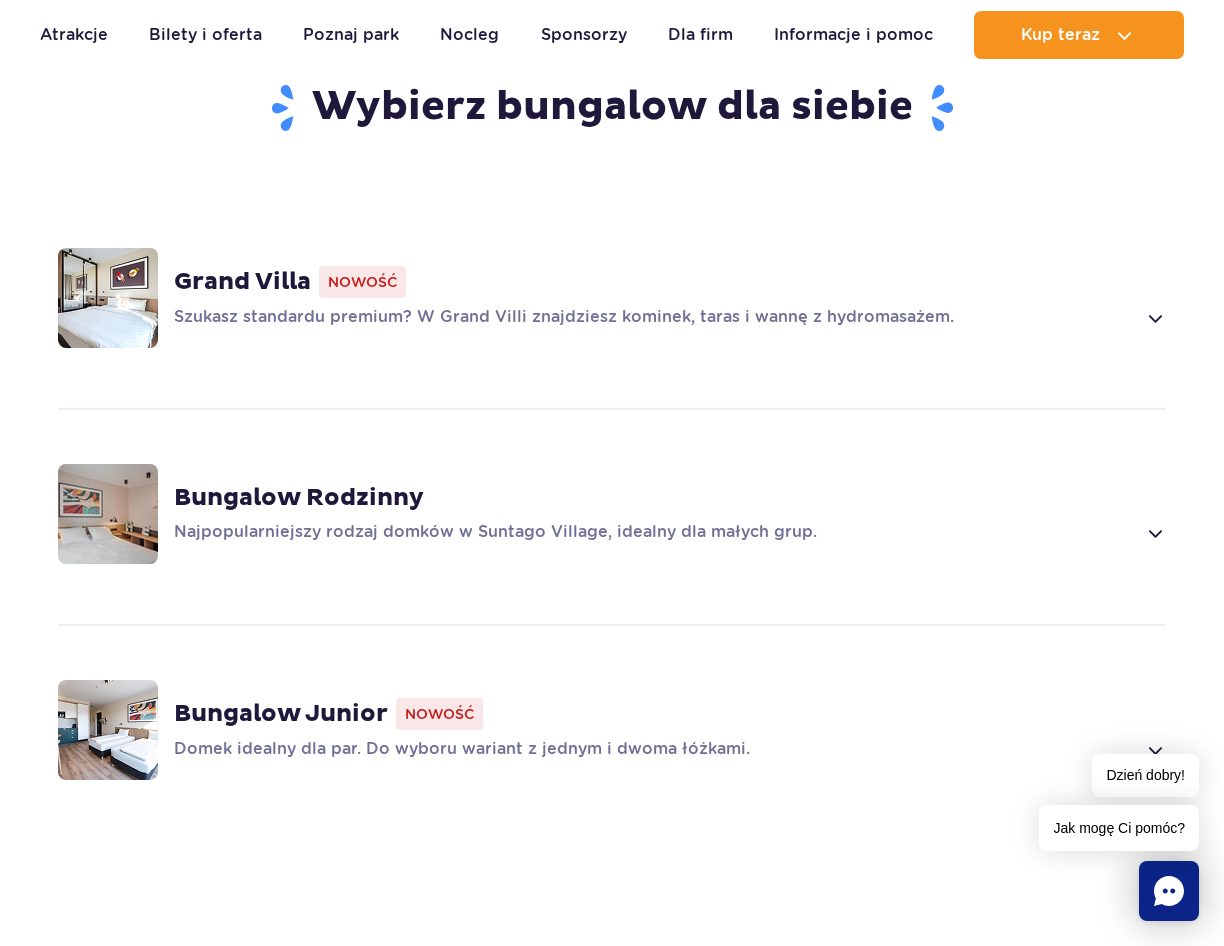 click at bounding box center (108, 514) 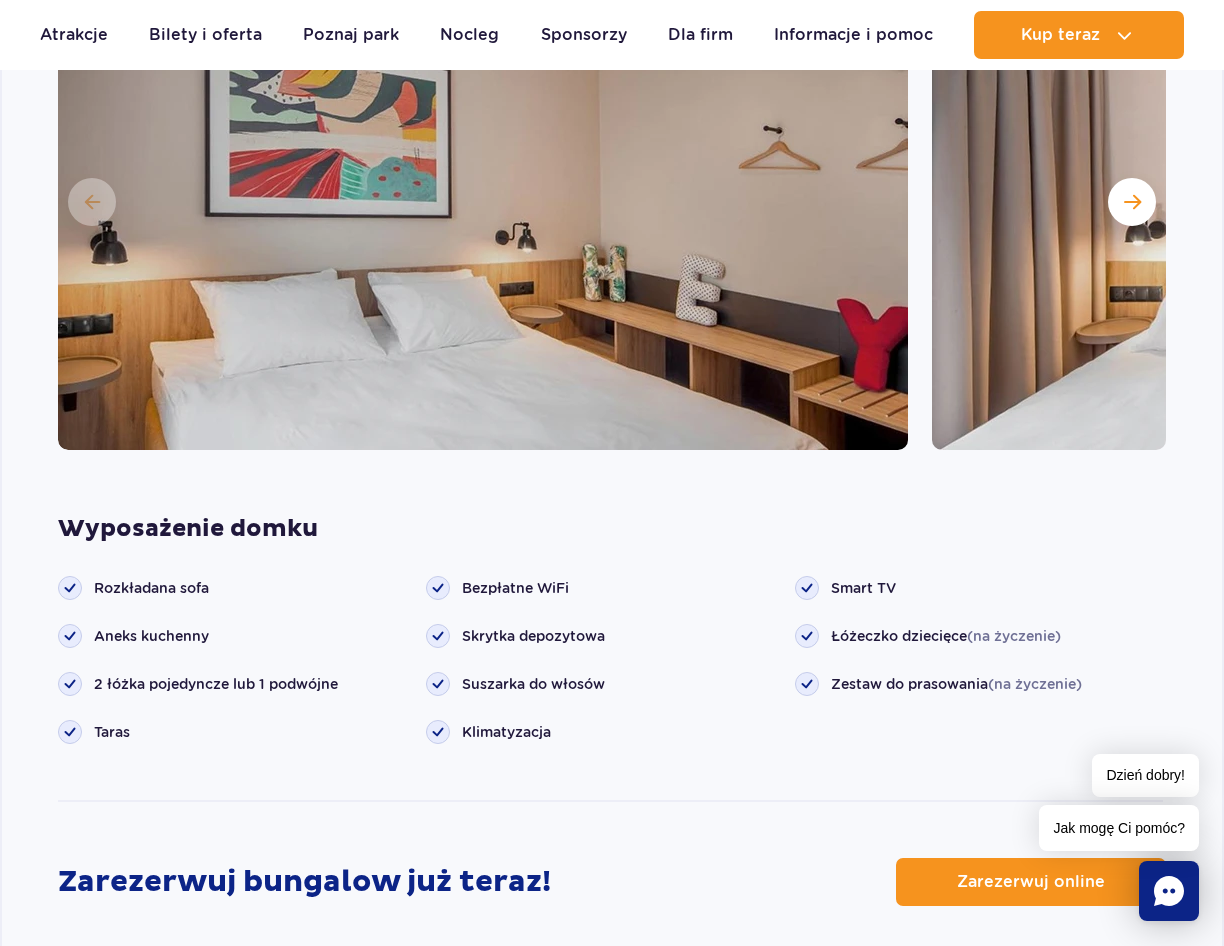 scroll, scrollTop: 2017, scrollLeft: 0, axis: vertical 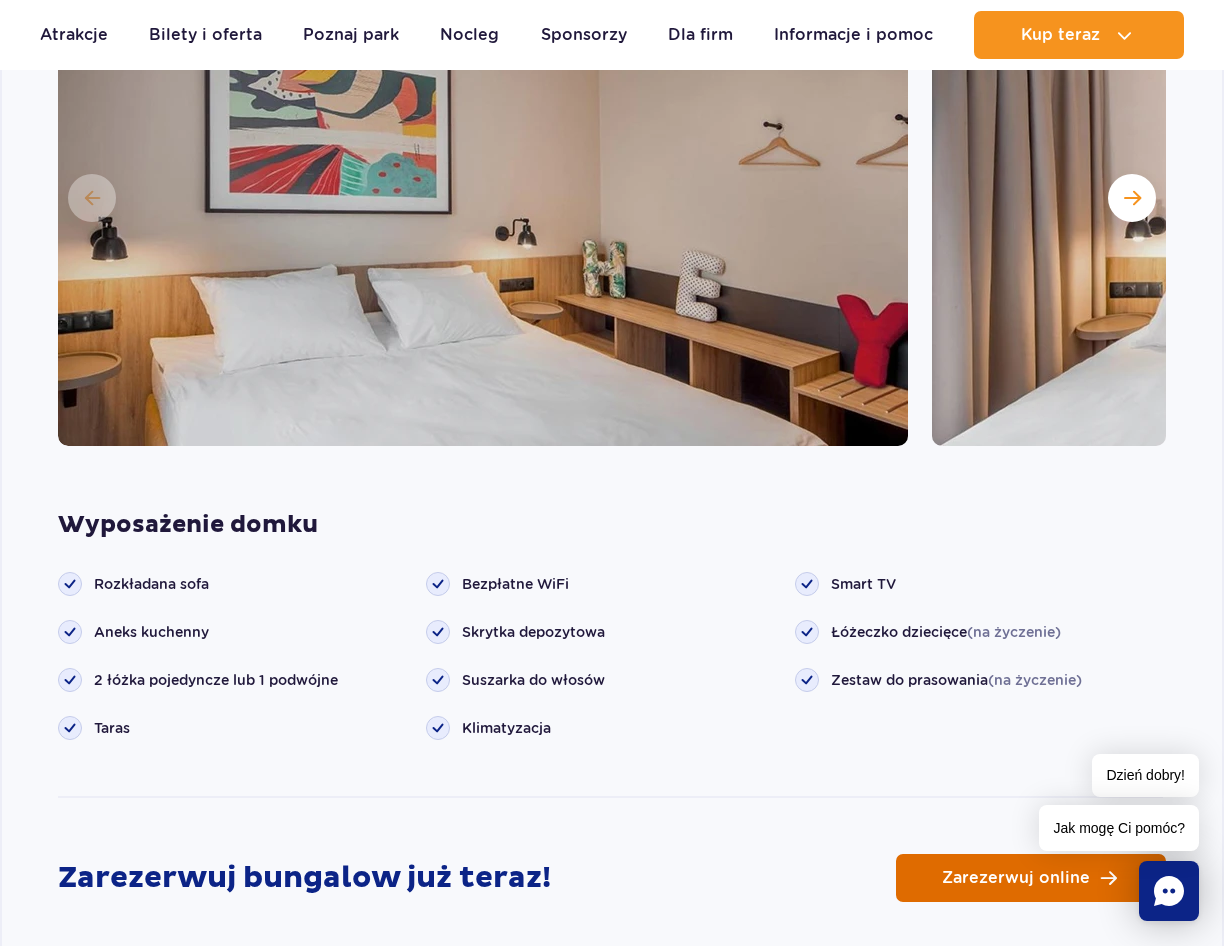 click on "Zarezerwuj online" at bounding box center [1031, 878] 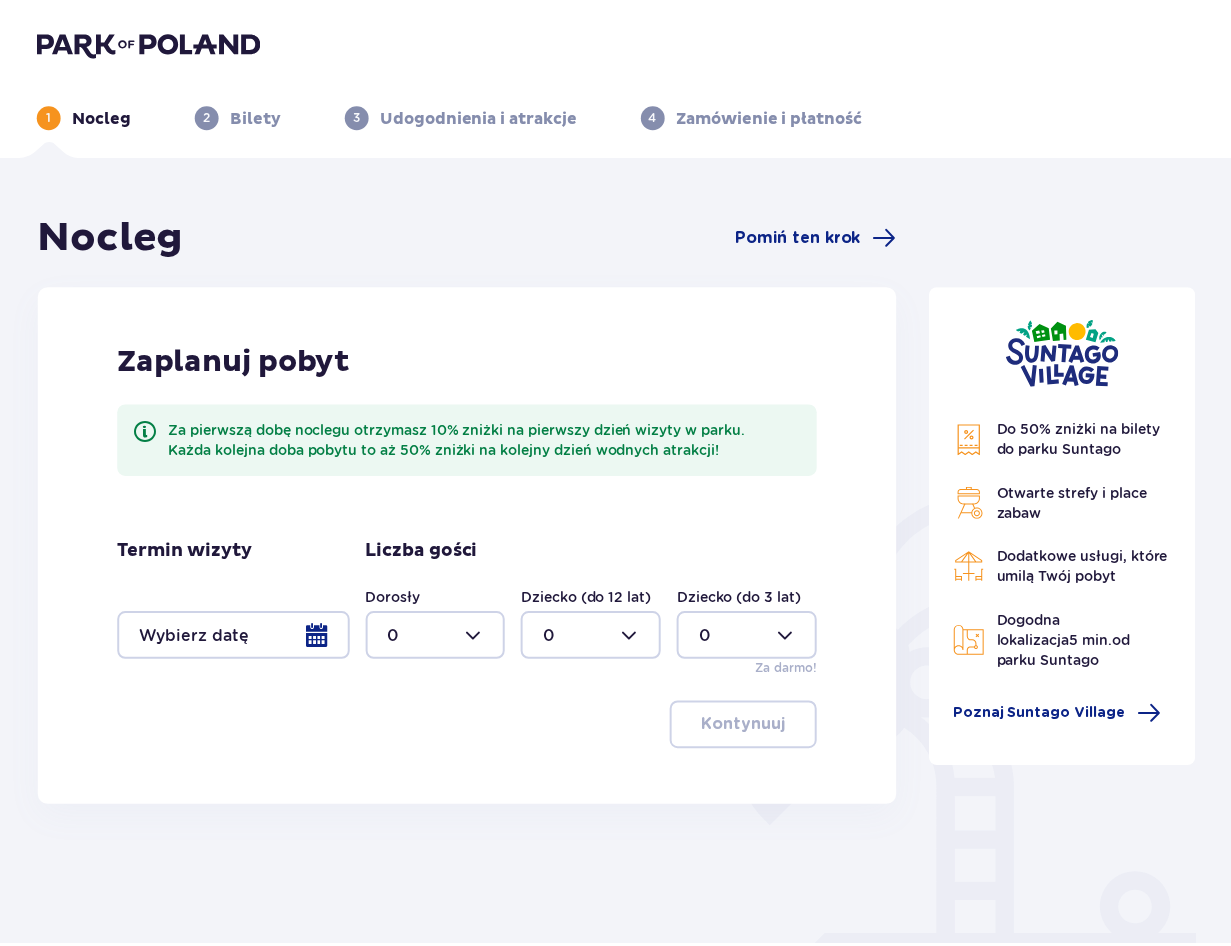 scroll, scrollTop: 0, scrollLeft: 0, axis: both 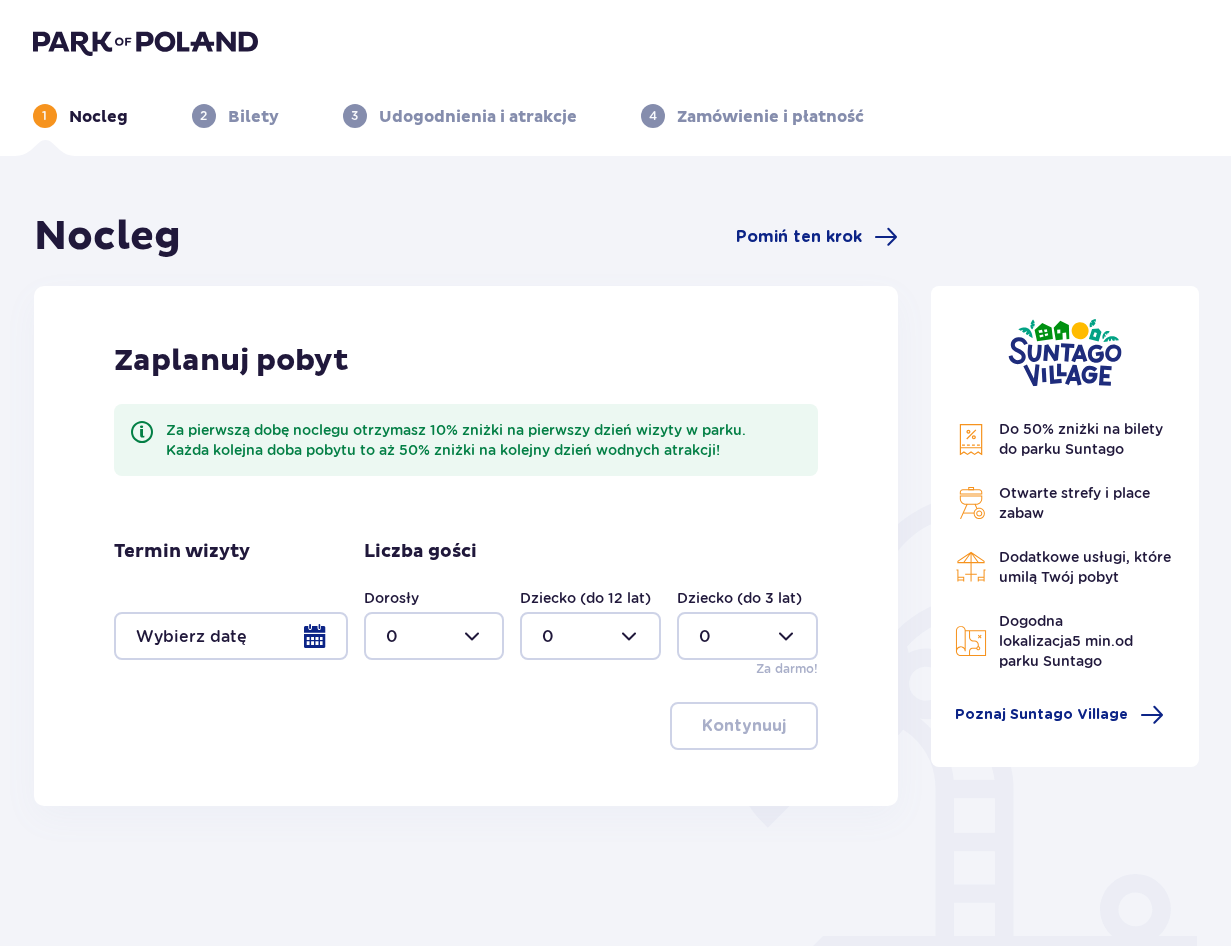 click at bounding box center (231, 636) 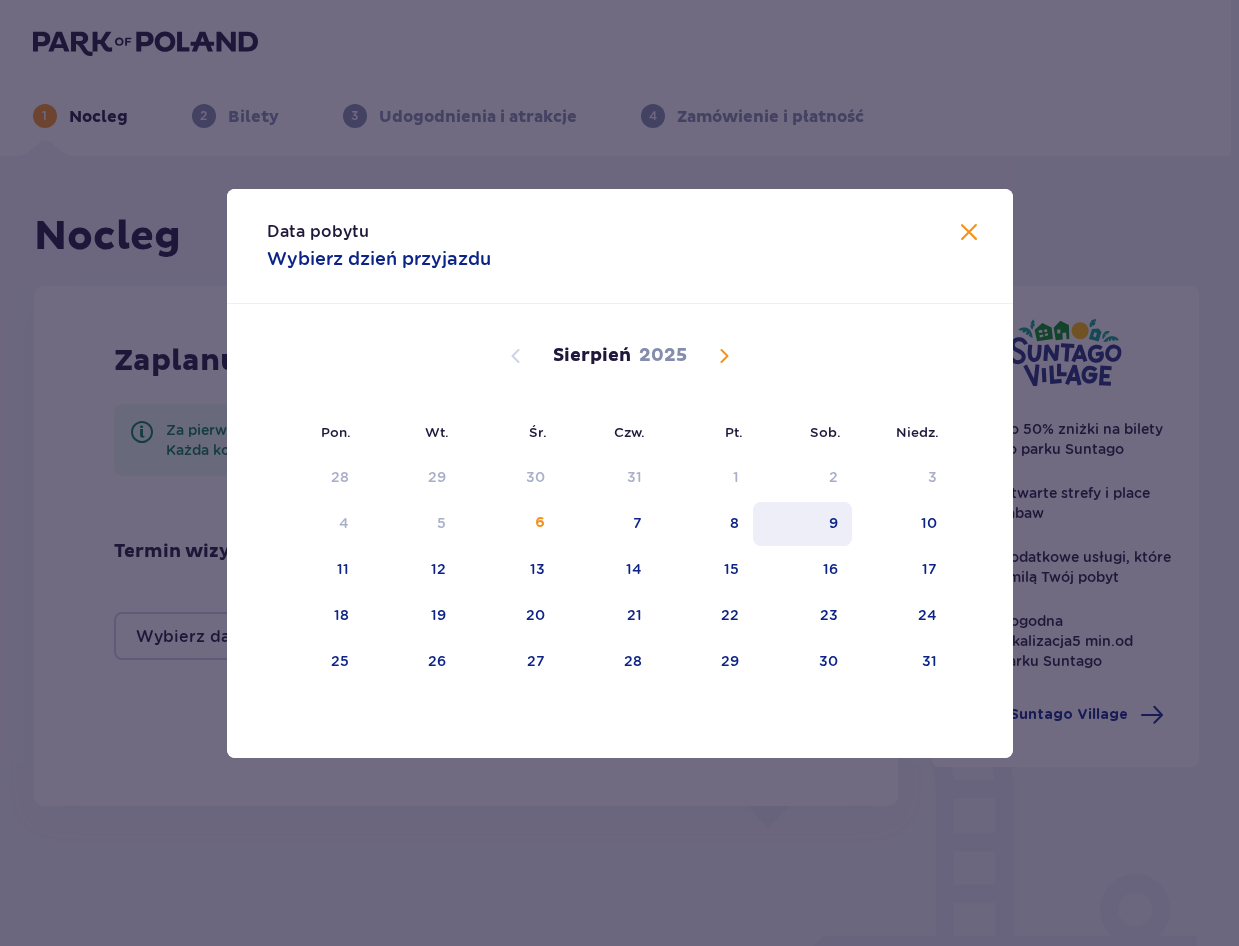 click on "9" at bounding box center (802, 524) 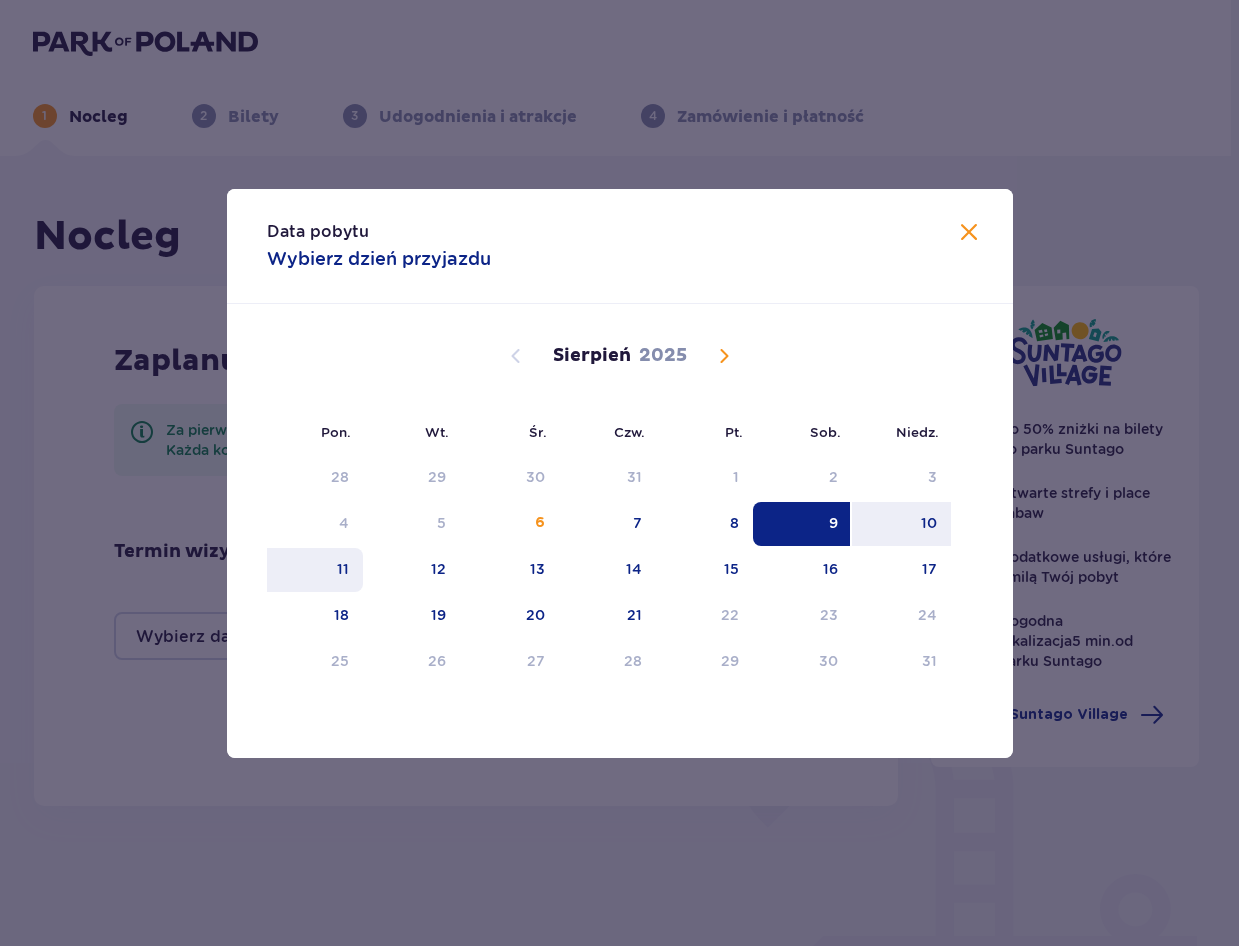 click on "11" at bounding box center (315, 570) 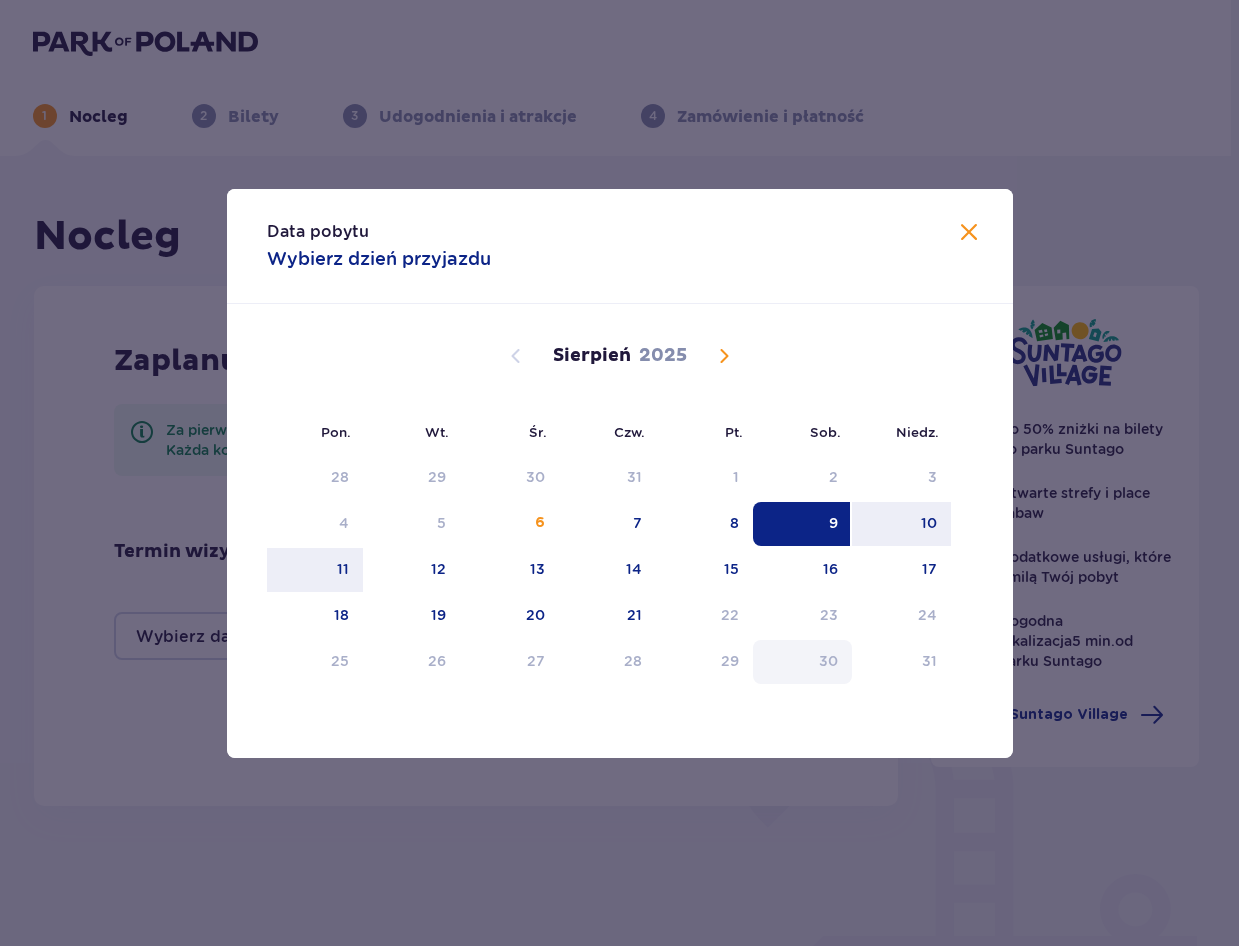 type on "[DATE] - [DATE]" 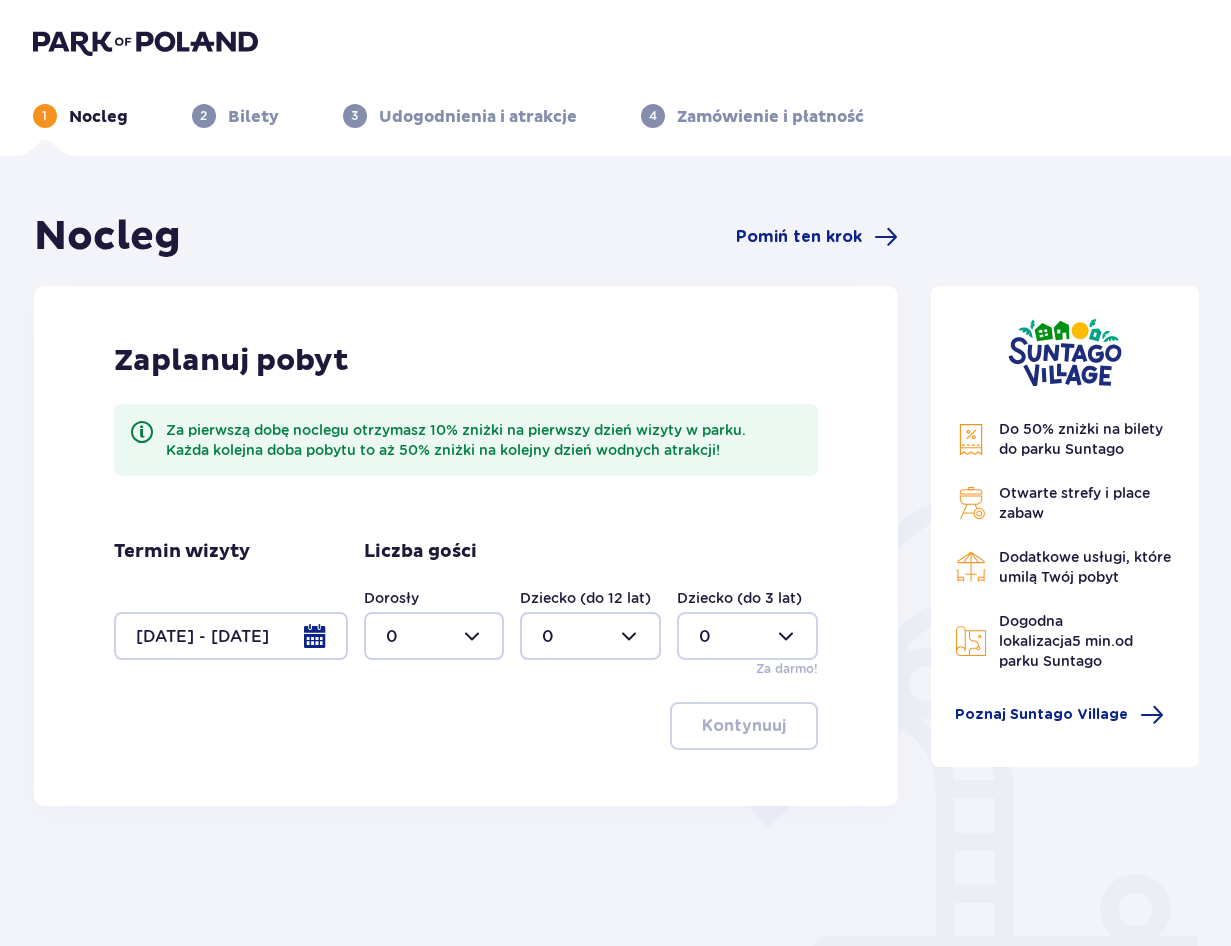 click on "Do 50% zniżki na bilety do parku Suntago   Otwarte strefy i place zabaw   Dodatkowe usługi, które umilą Twój pobyt   Dogodna lokalizacja  5 min.  od parku Suntago   Poznaj Suntago Village" at bounding box center [1065, 611] 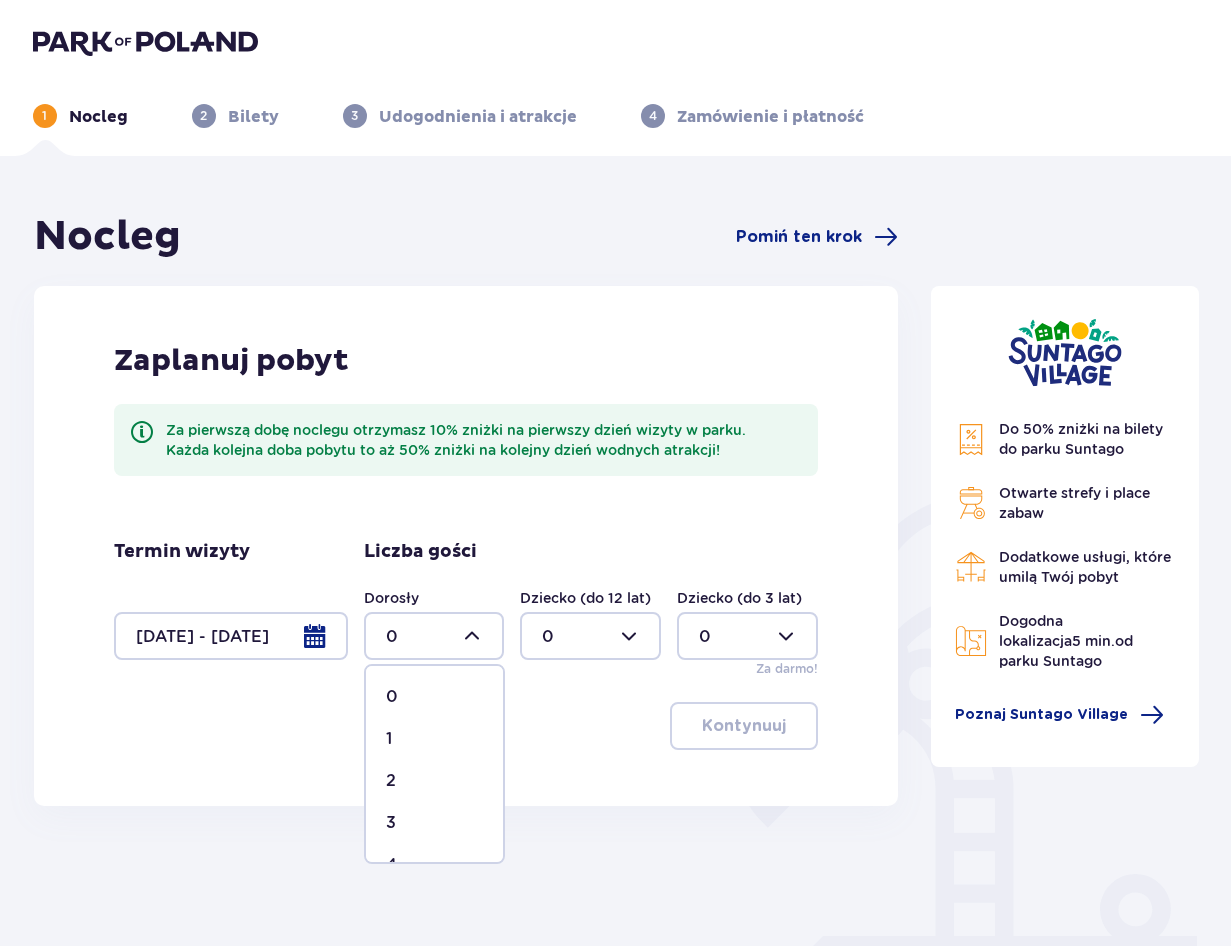 click on "2" at bounding box center [434, 781] 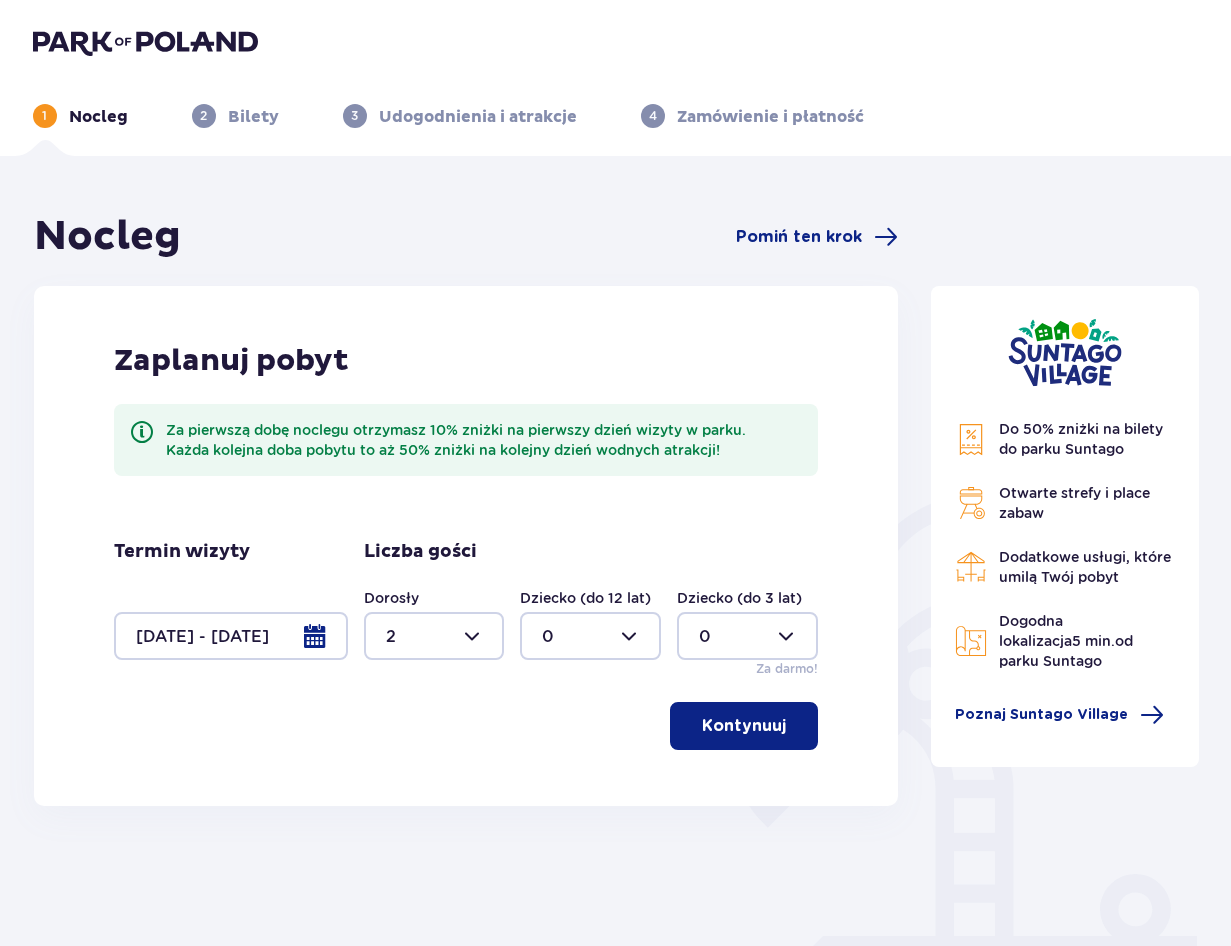 click at bounding box center (590, 636) 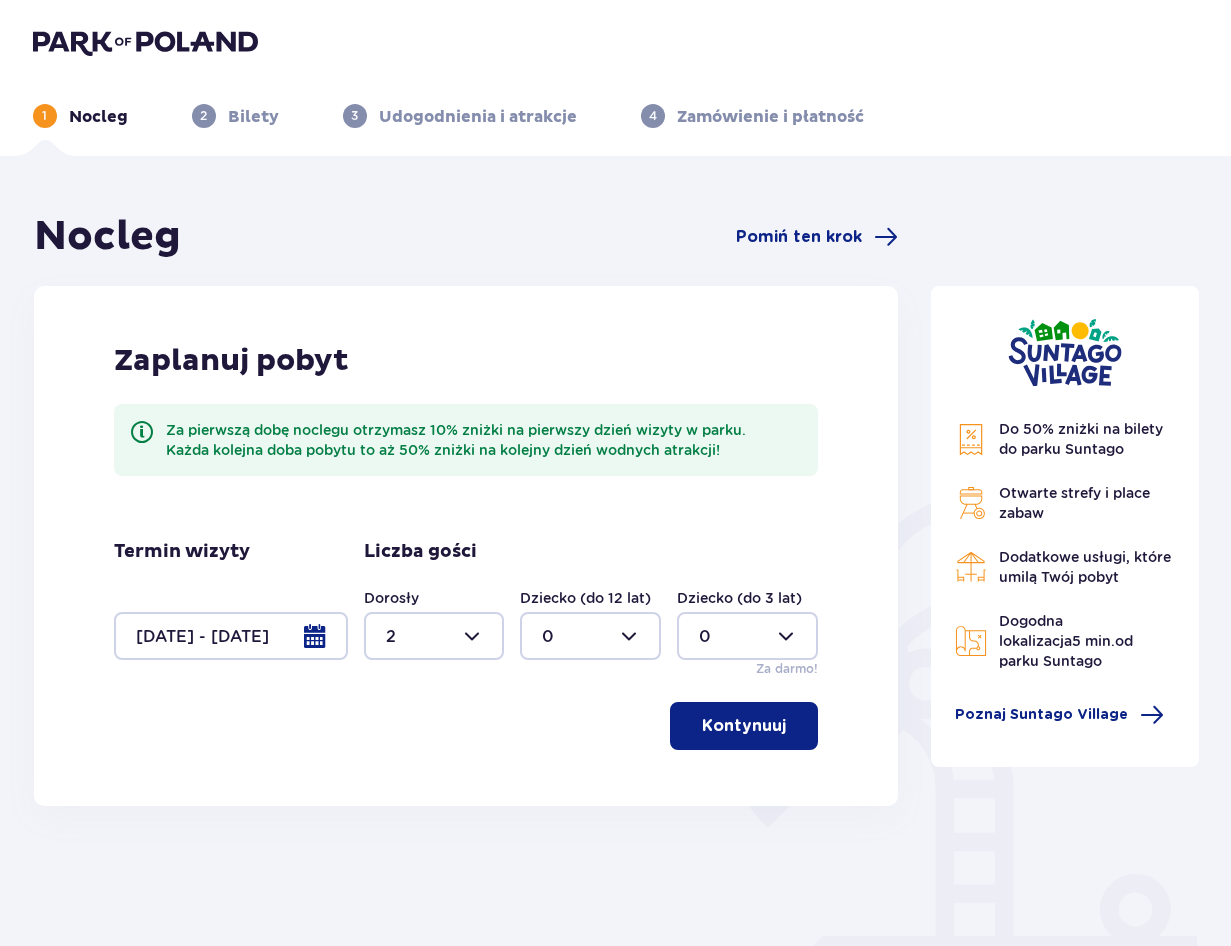 click at bounding box center (790, 726) 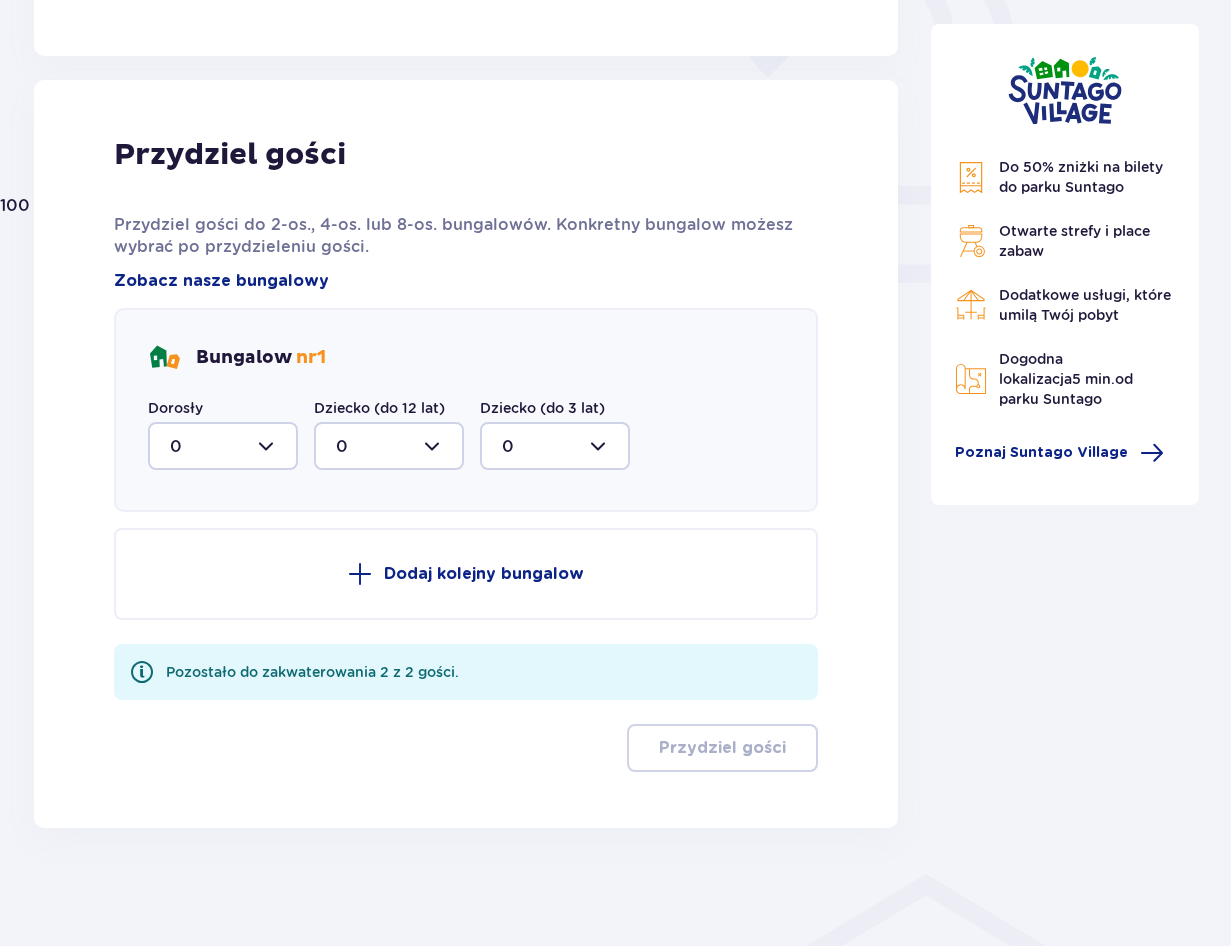 scroll, scrollTop: 752, scrollLeft: 0, axis: vertical 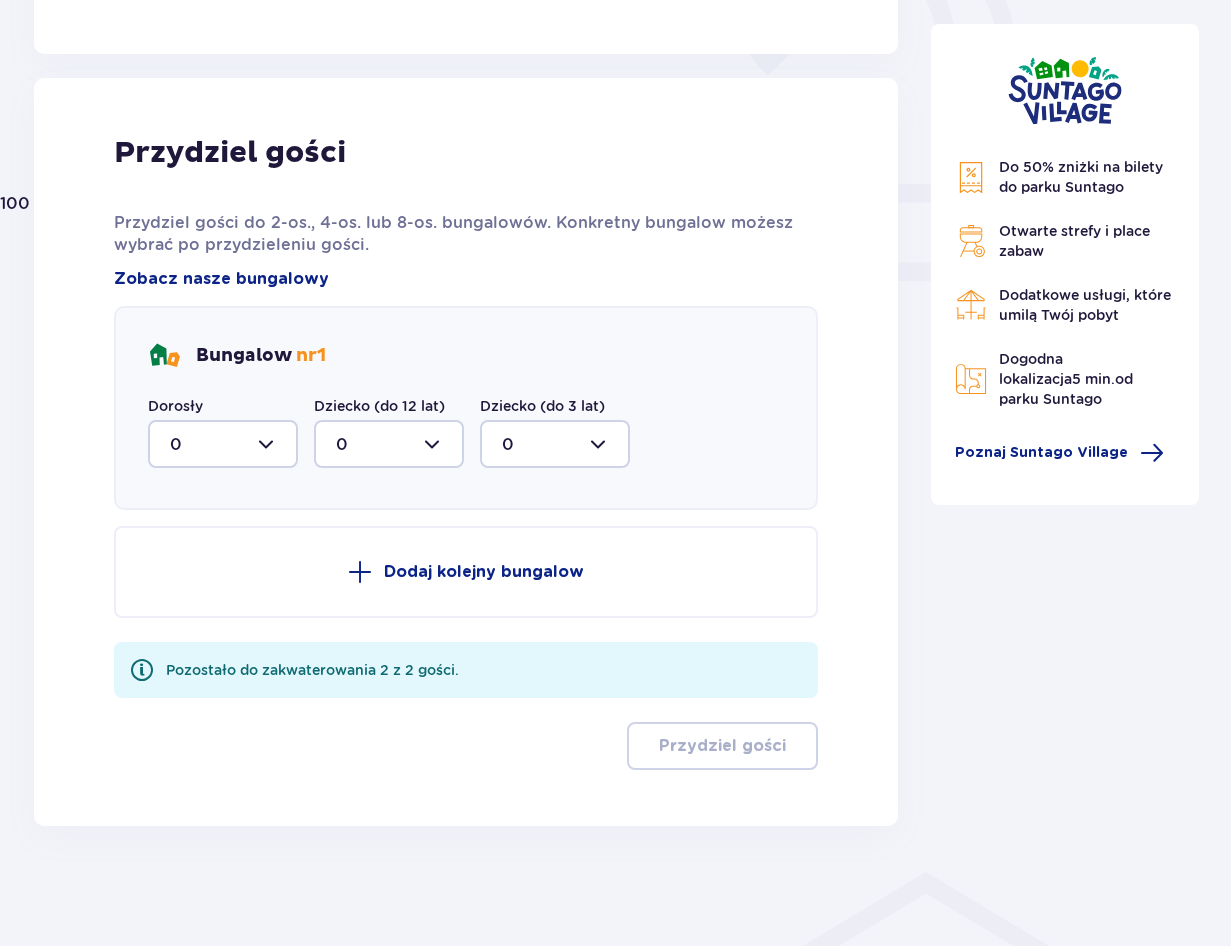 click at bounding box center [223, 444] 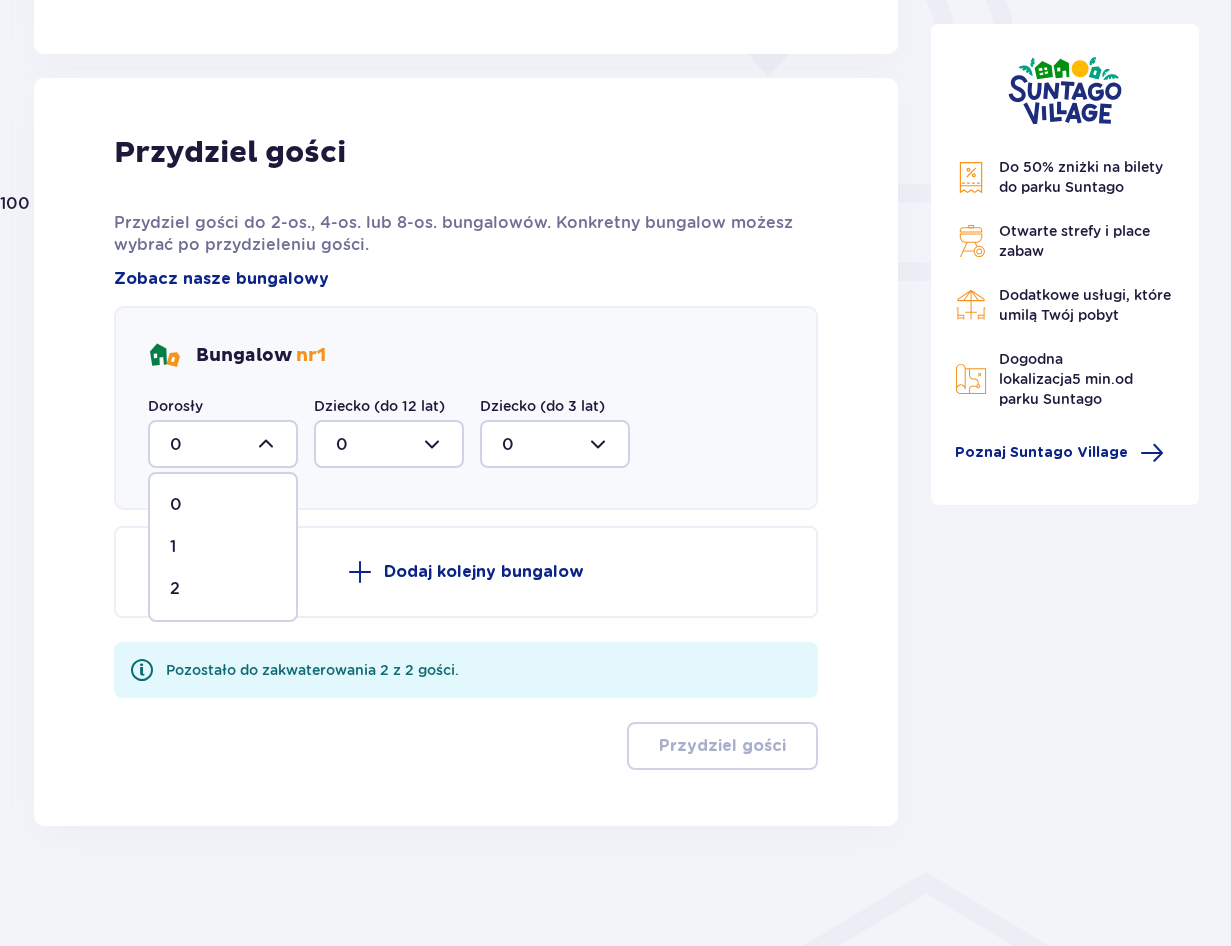 click on "2" at bounding box center (223, 589) 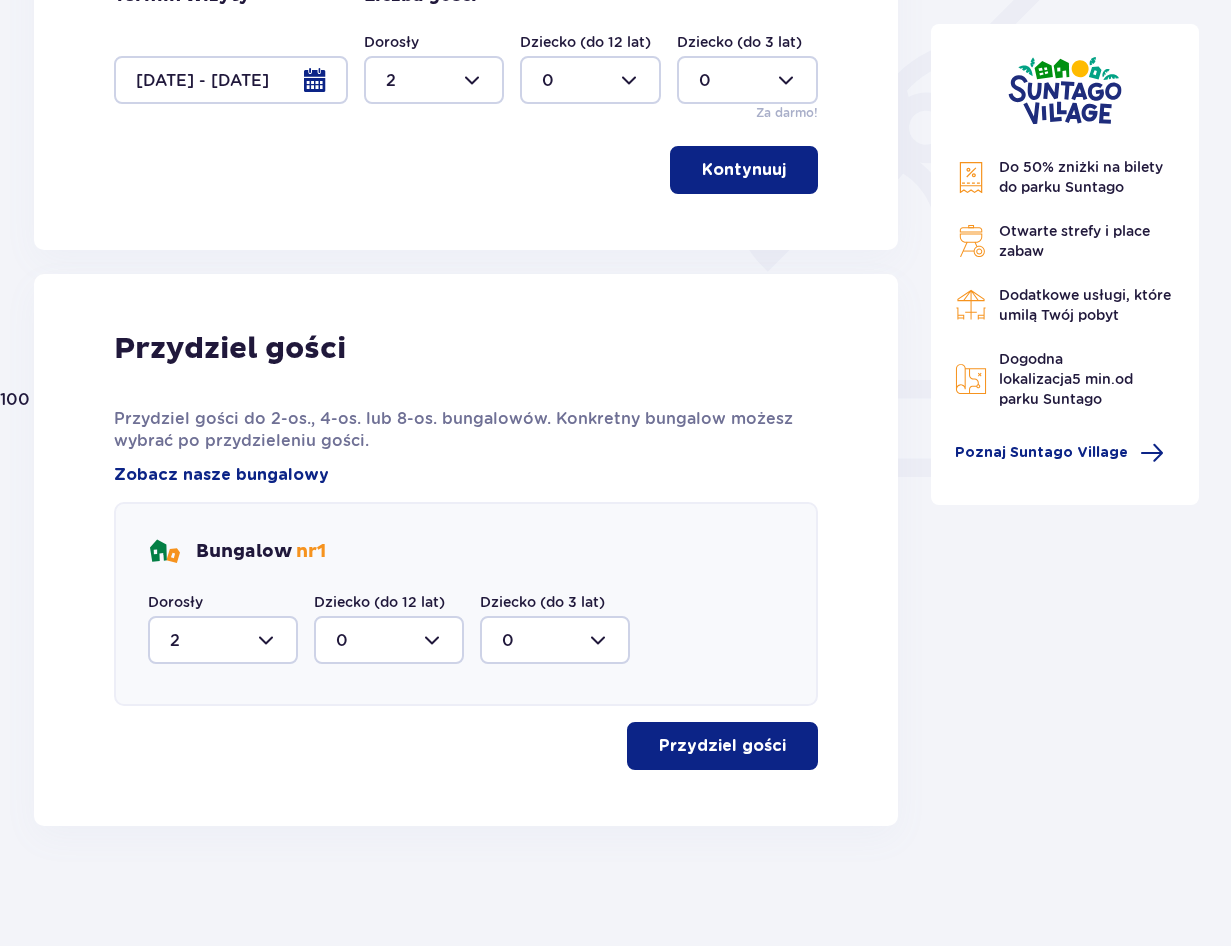 click on "Przydziel gości" at bounding box center (722, 746) 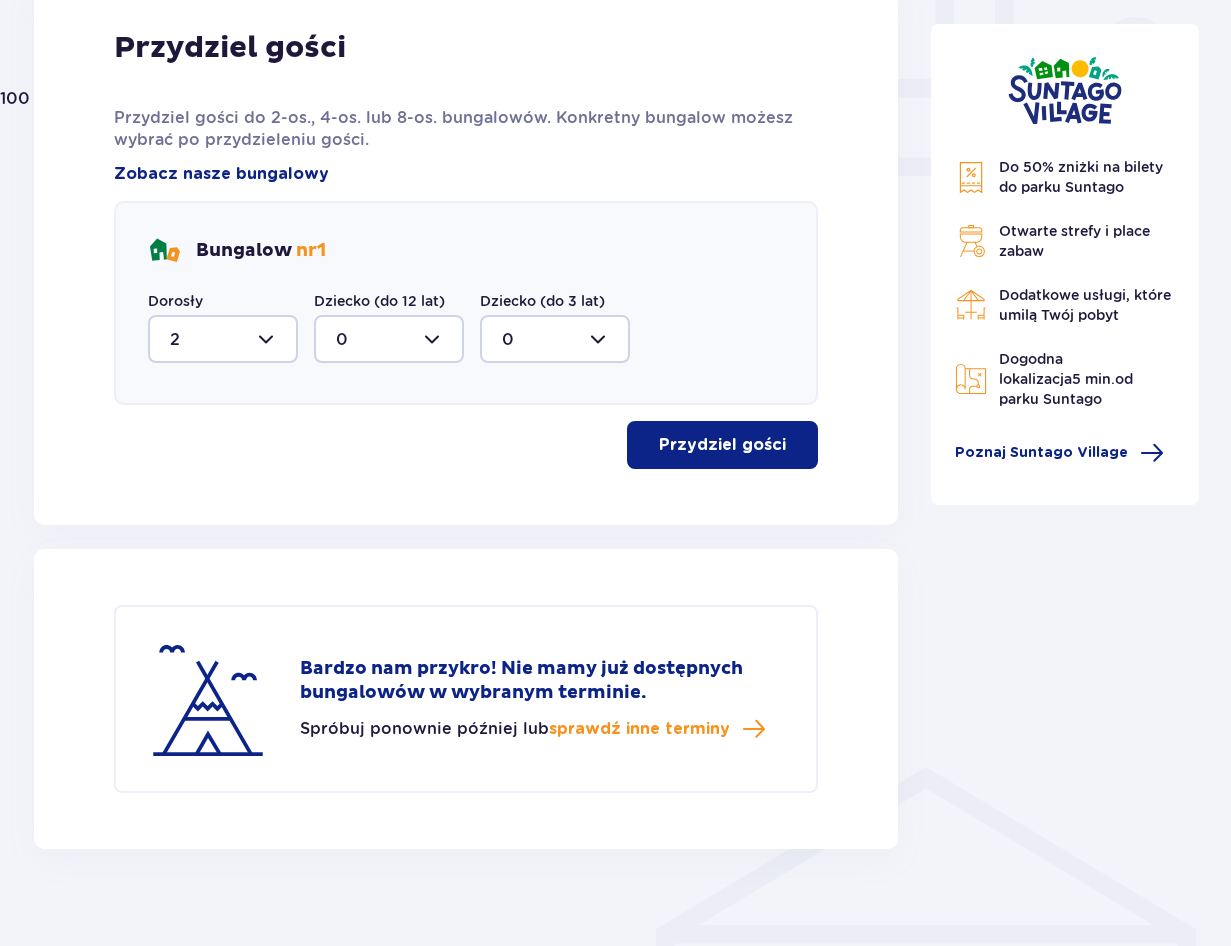 scroll, scrollTop: 580, scrollLeft: 0, axis: vertical 